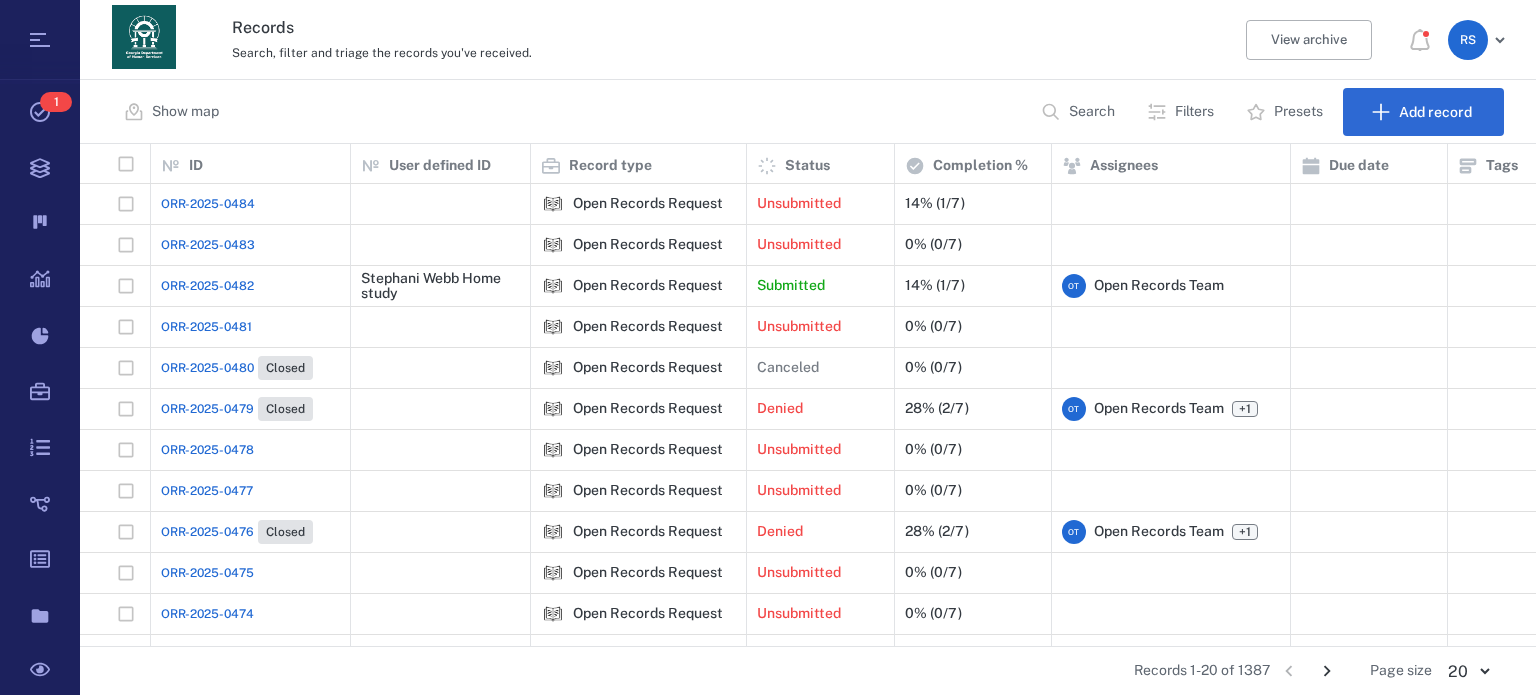 scroll, scrollTop: 0, scrollLeft: 0, axis: both 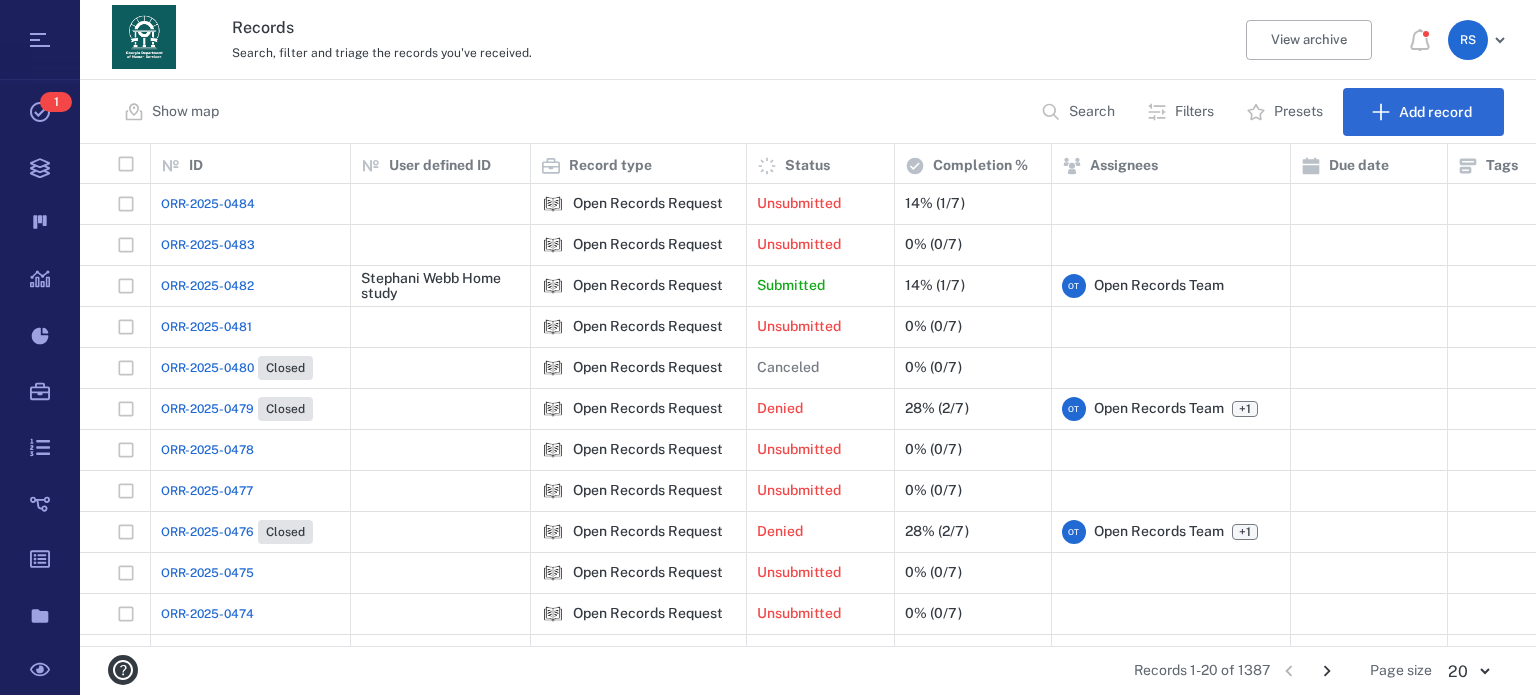 click on "Search" at bounding box center [1080, 112] 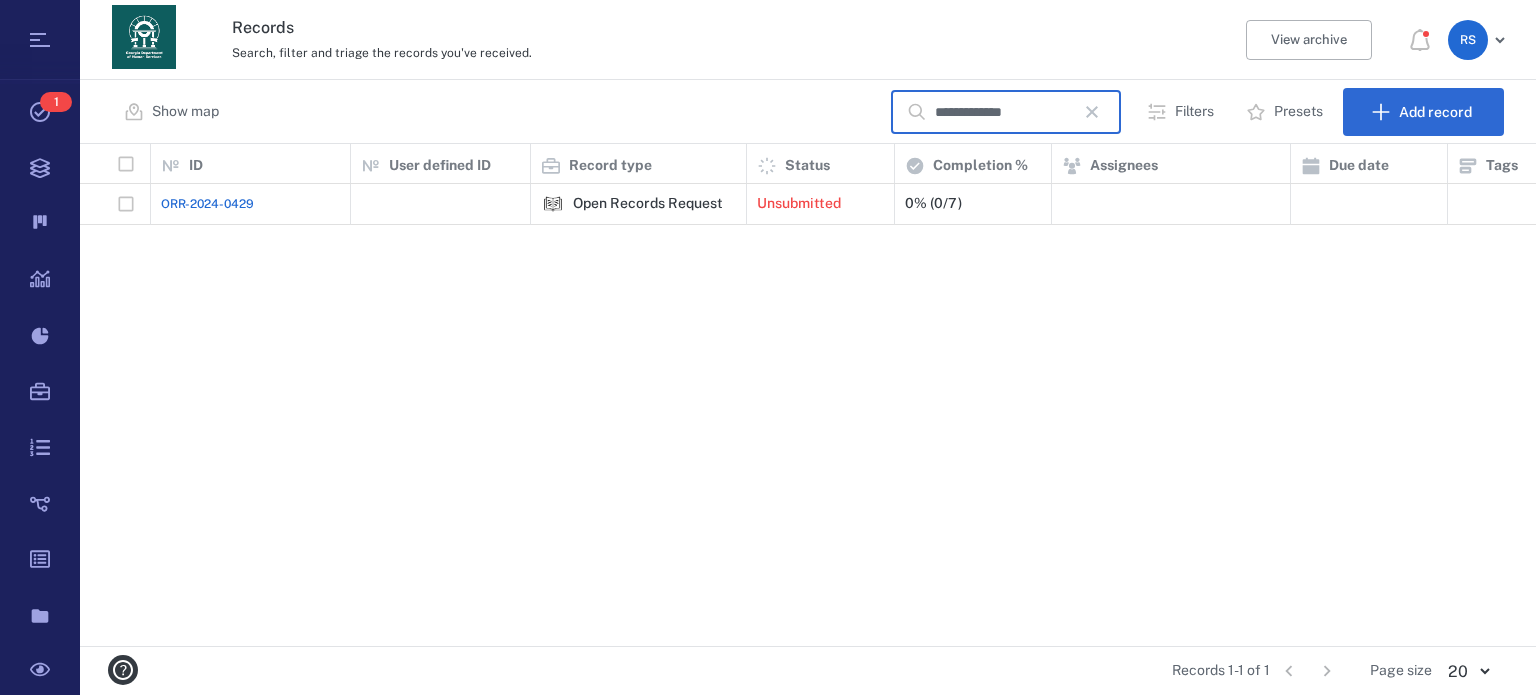 type on "**********" 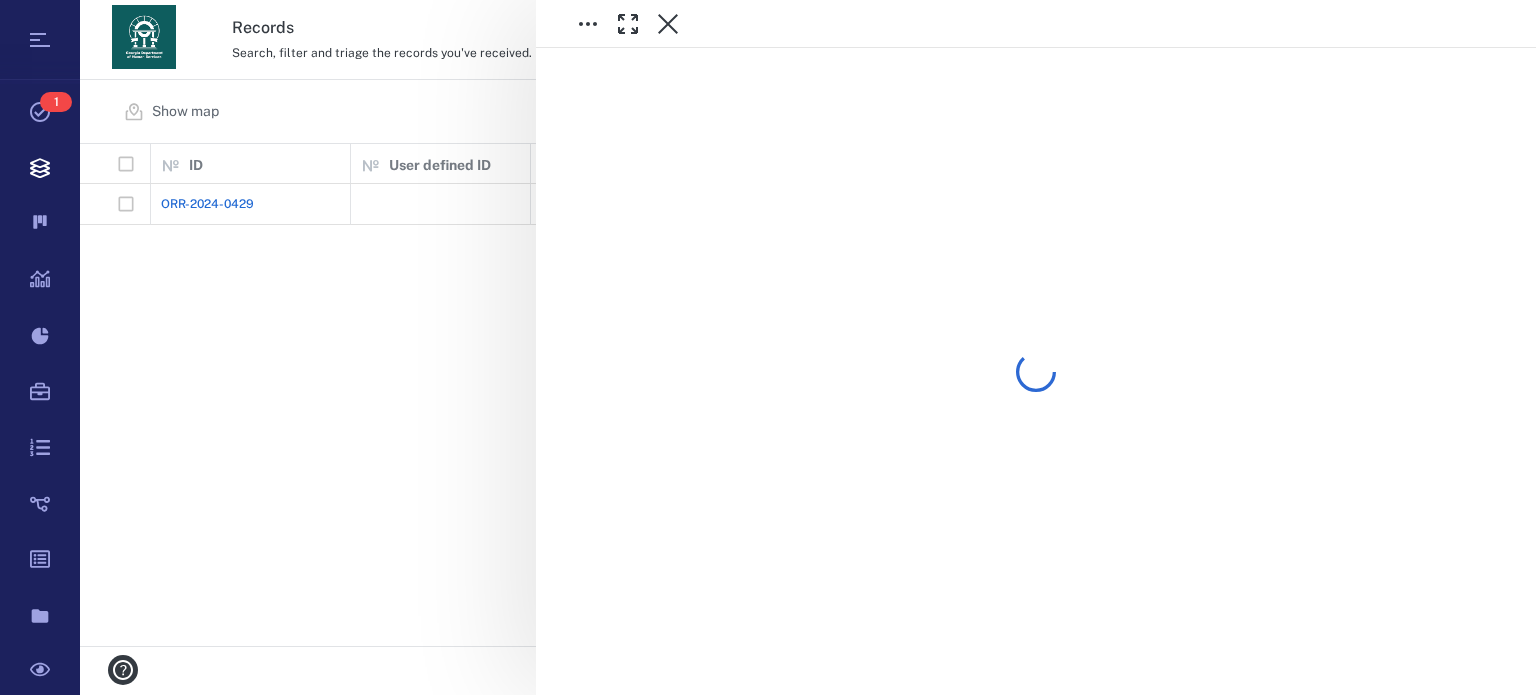 click at bounding box center (808, 347) 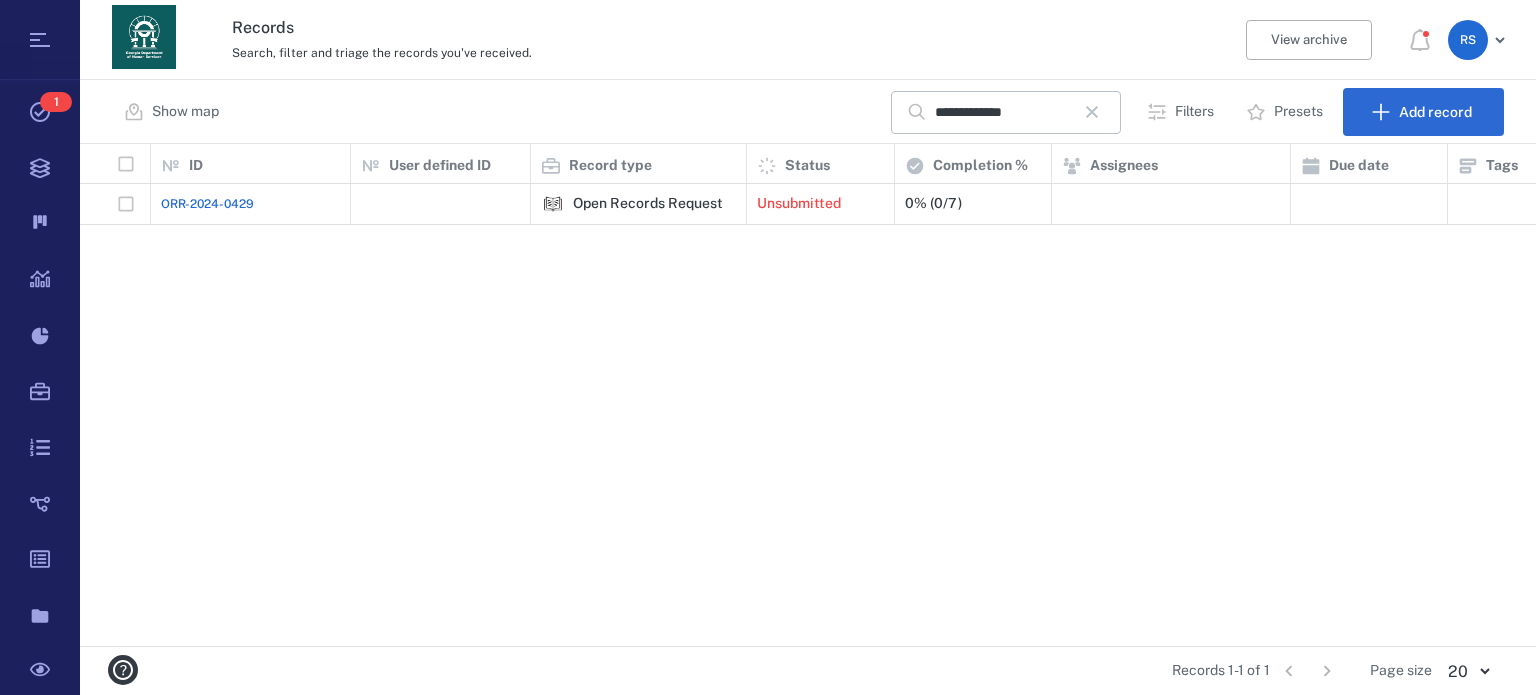 click on "ORR-2024-0429" at bounding box center (207, 204) 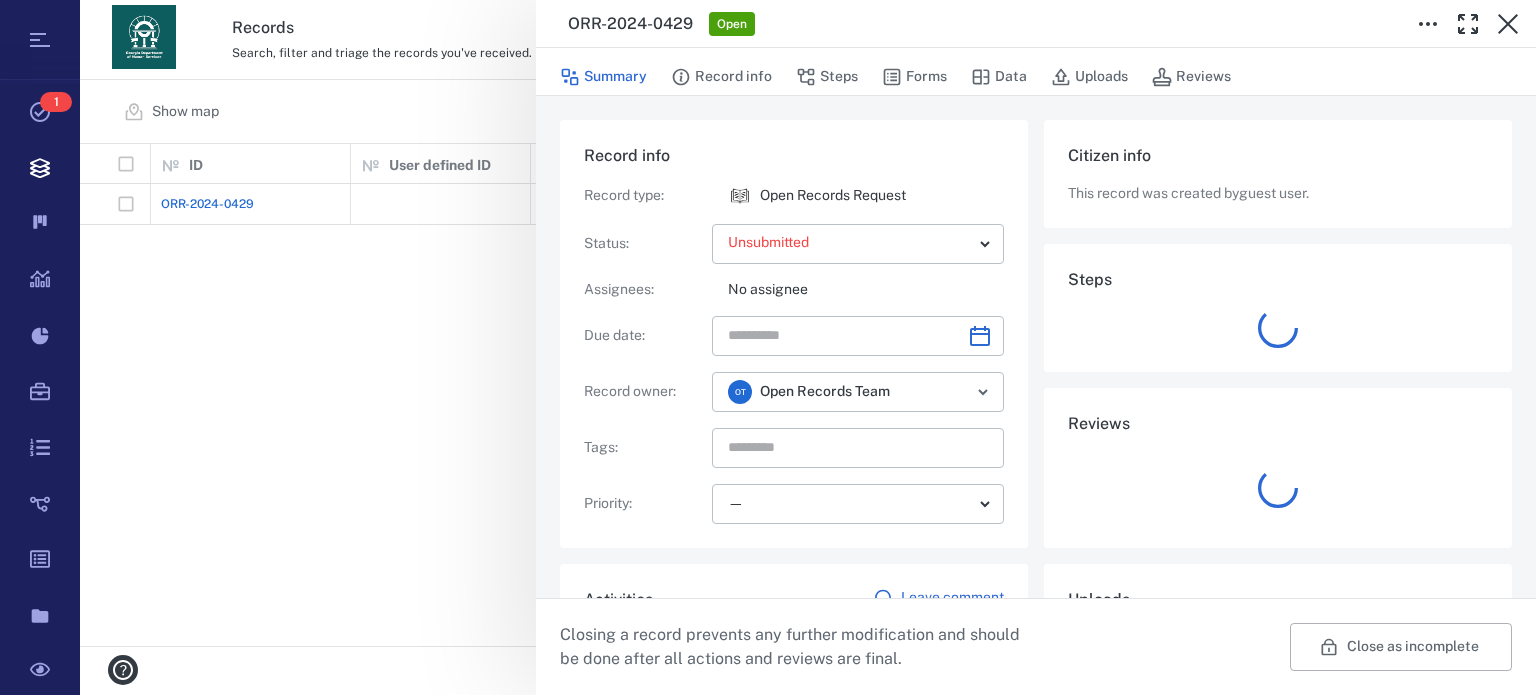click on "**********" at bounding box center [808, 347] 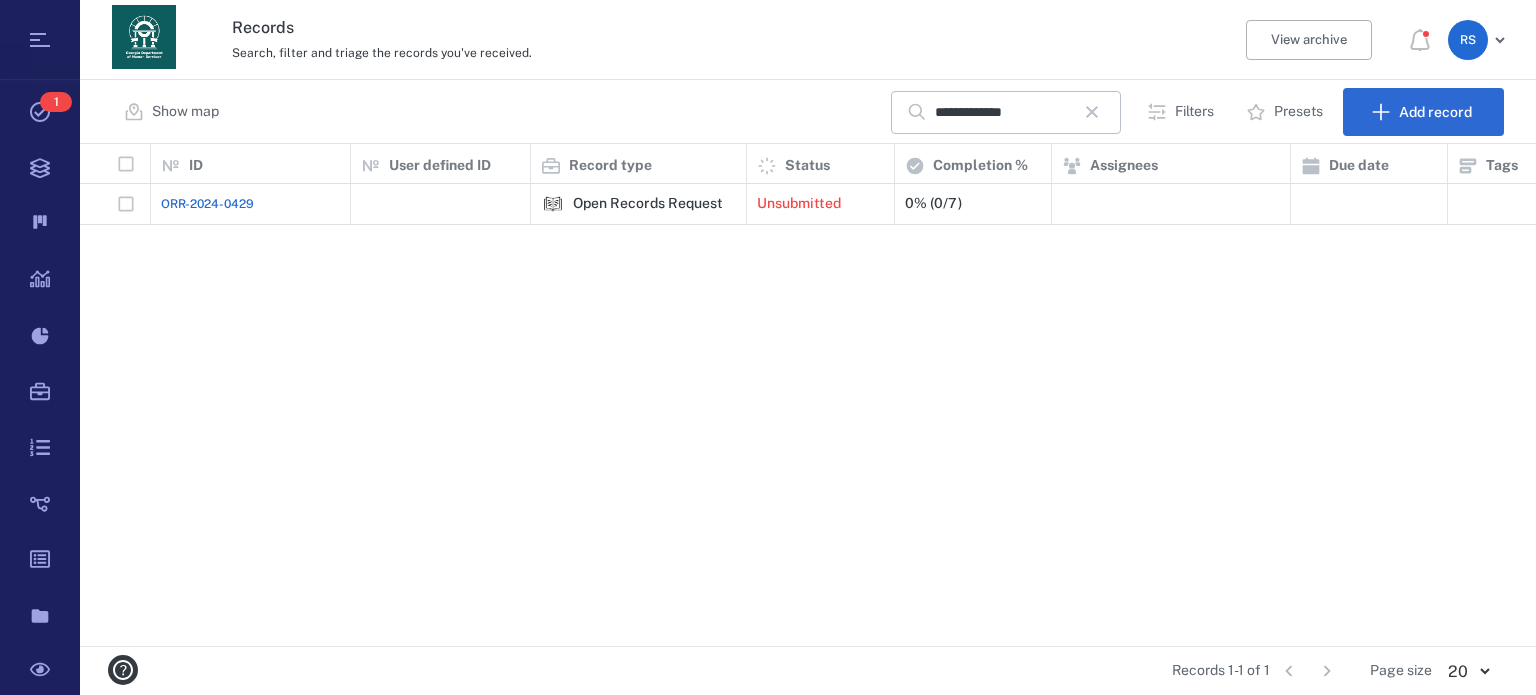 click on "ORR-2024-0429" at bounding box center (207, 204) 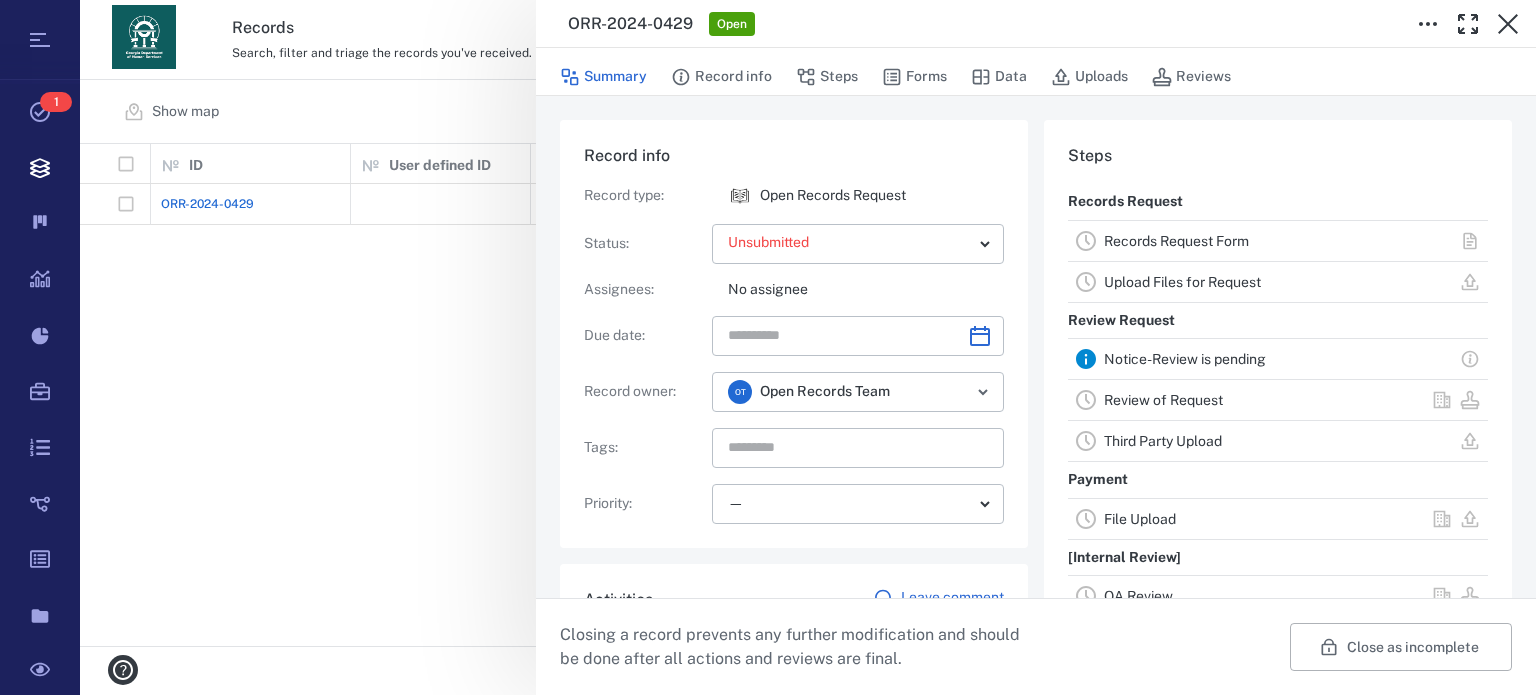 click on "**********" at bounding box center [808, 347] 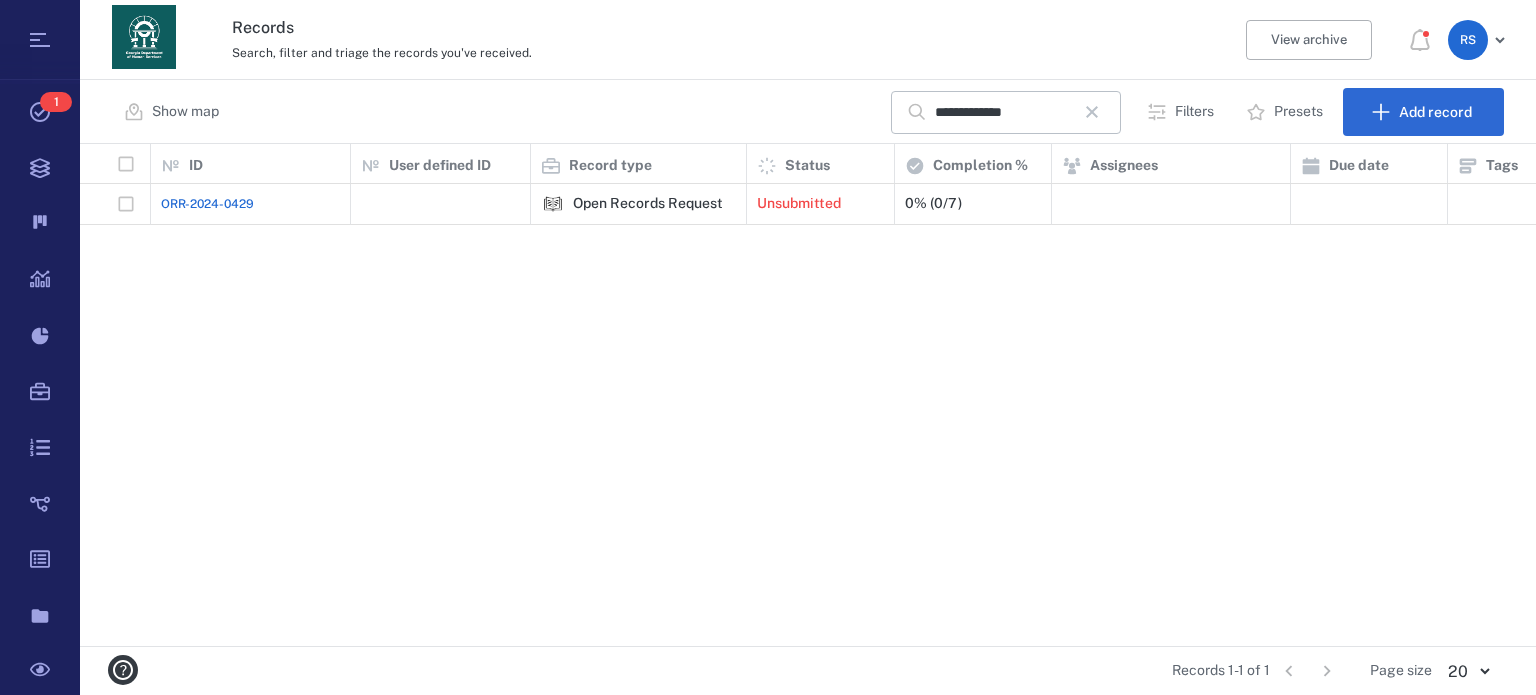 click on "ORR-2024-0429" at bounding box center (207, 204) 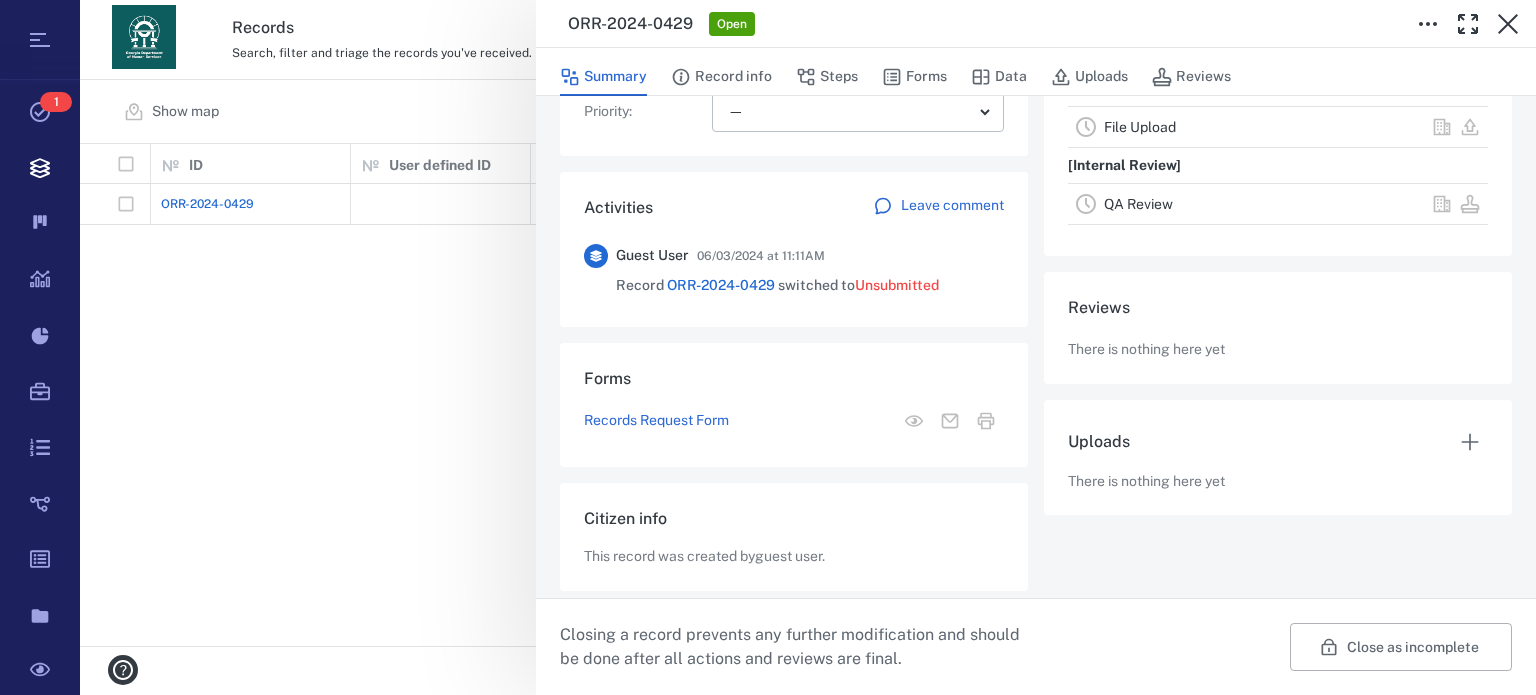 scroll, scrollTop: 400, scrollLeft: 0, axis: vertical 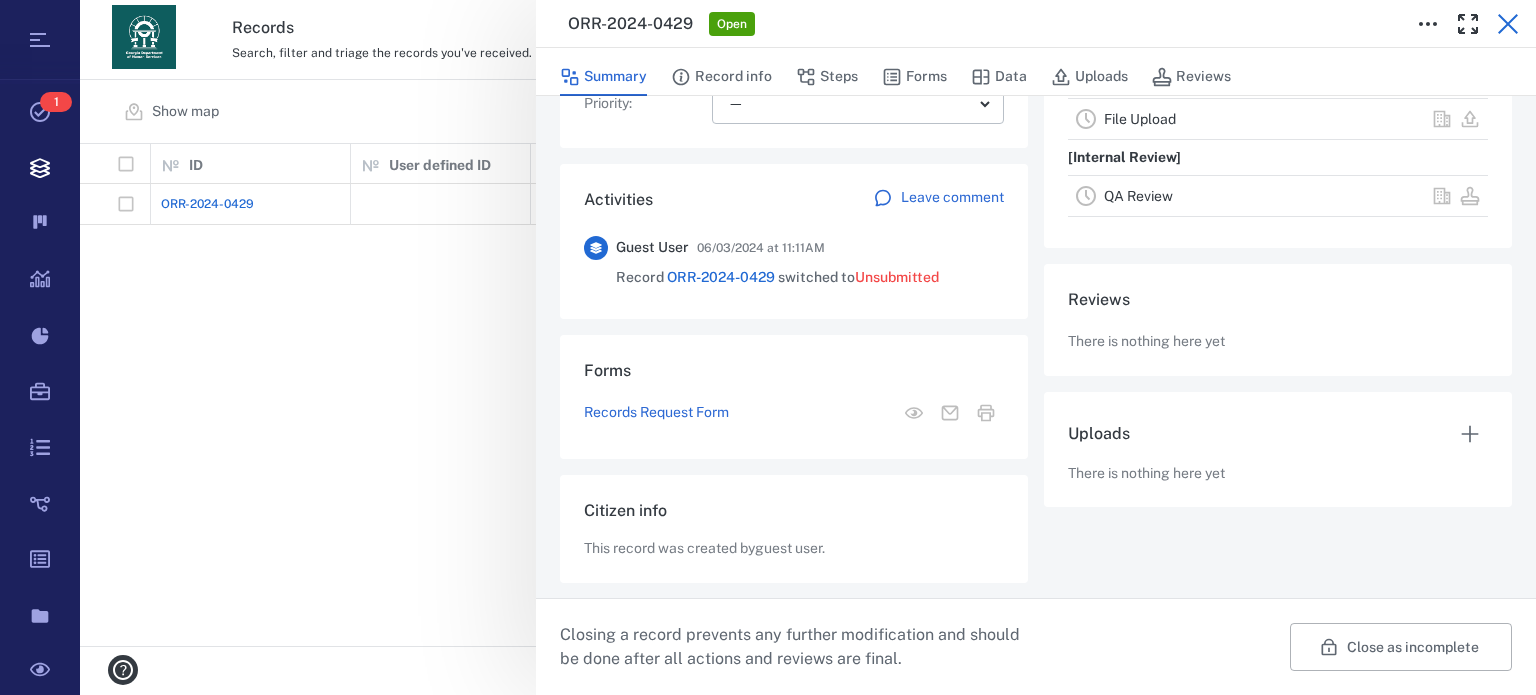 click at bounding box center [1428, 24] 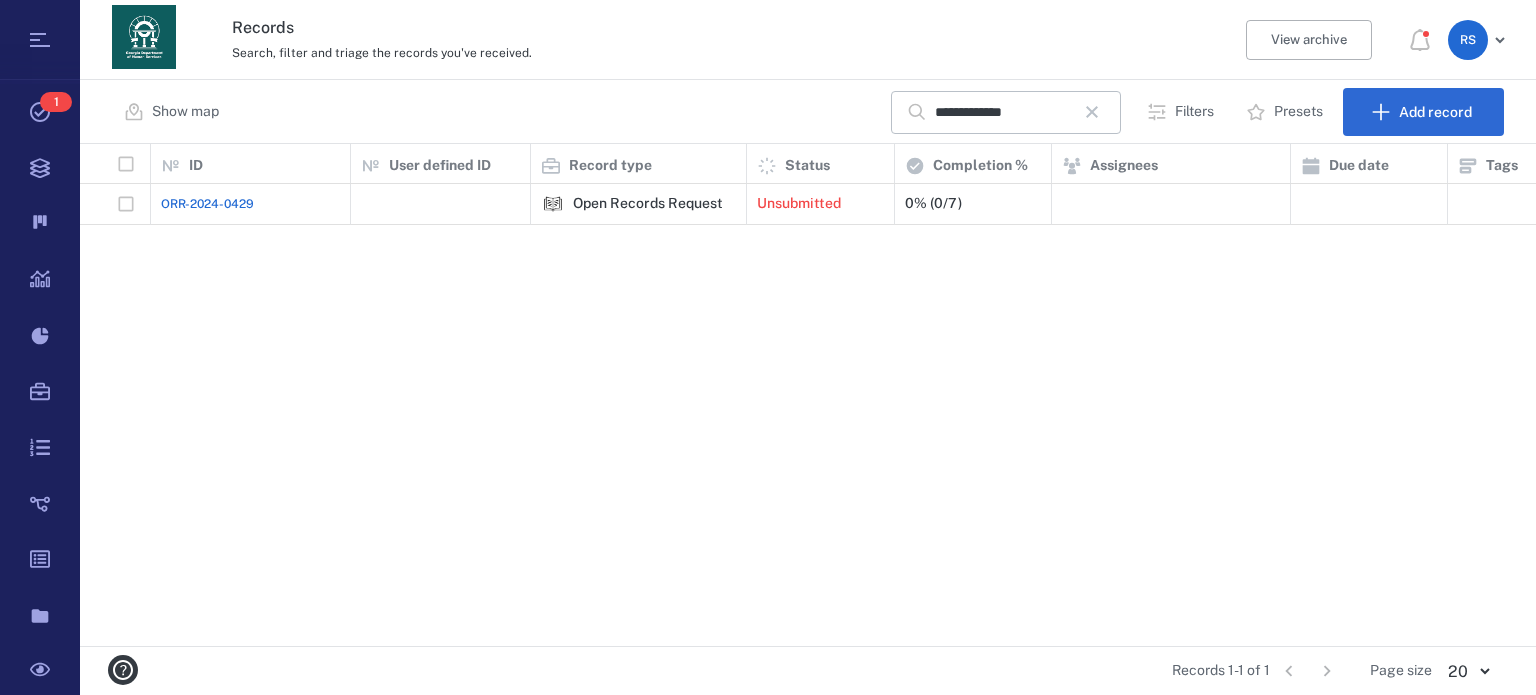 click on "ORR-2024-0429" at bounding box center [207, 204] 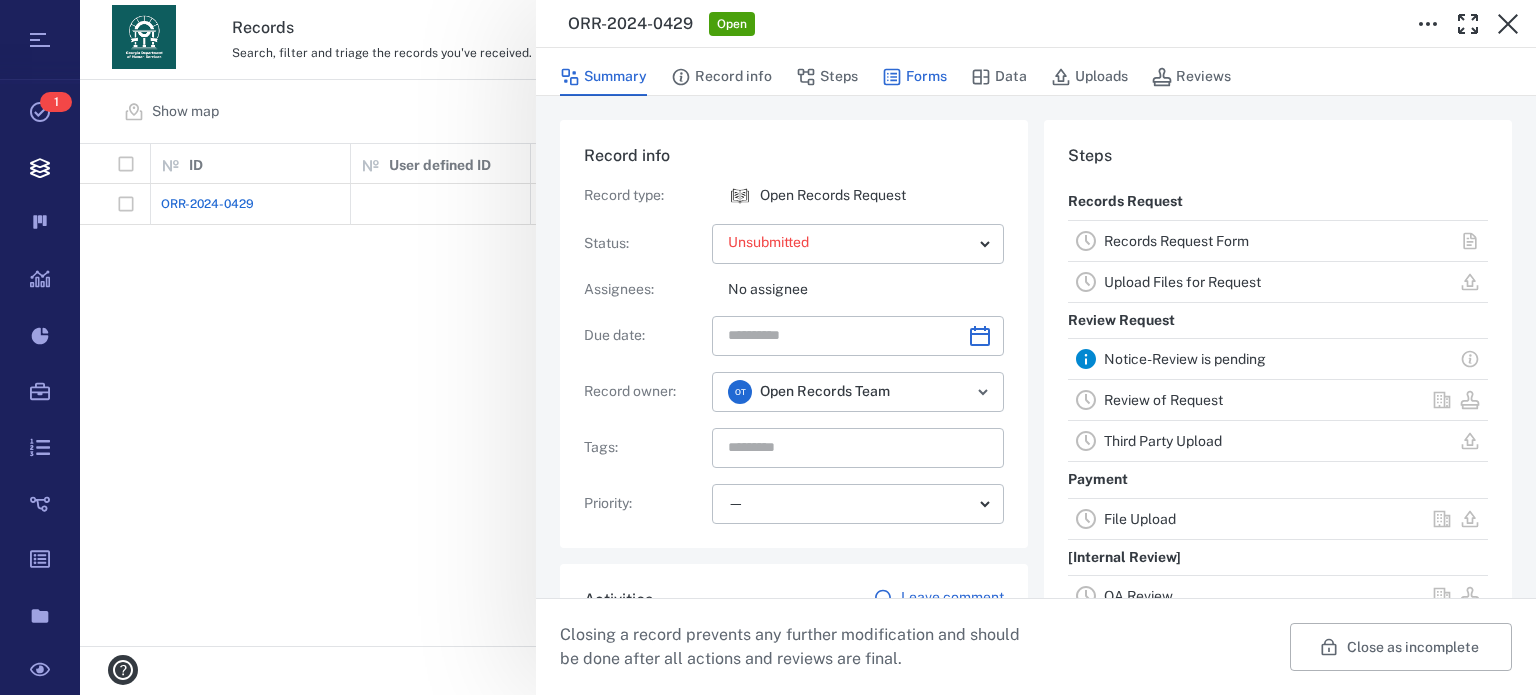 click on "Forms" at bounding box center [914, 77] 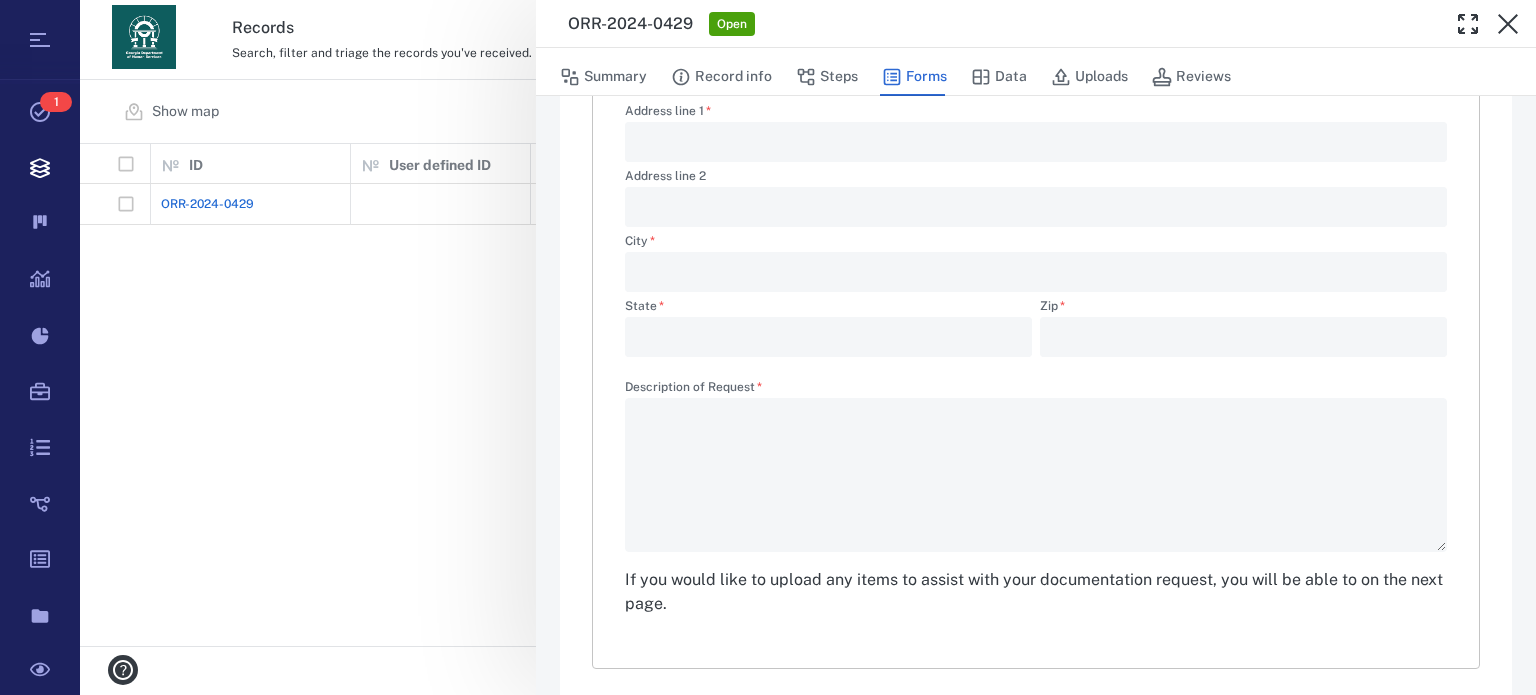 scroll, scrollTop: 695, scrollLeft: 0, axis: vertical 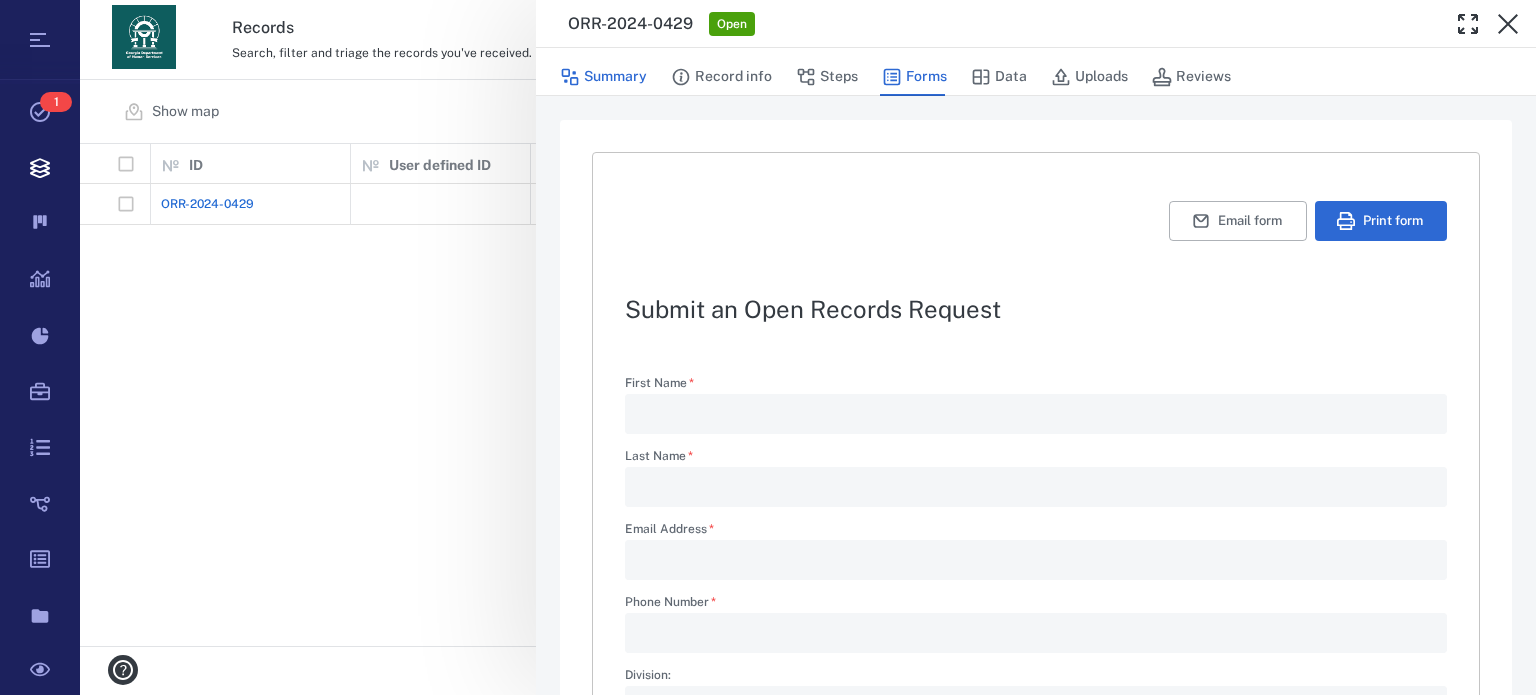 click on "Summary" at bounding box center [603, 77] 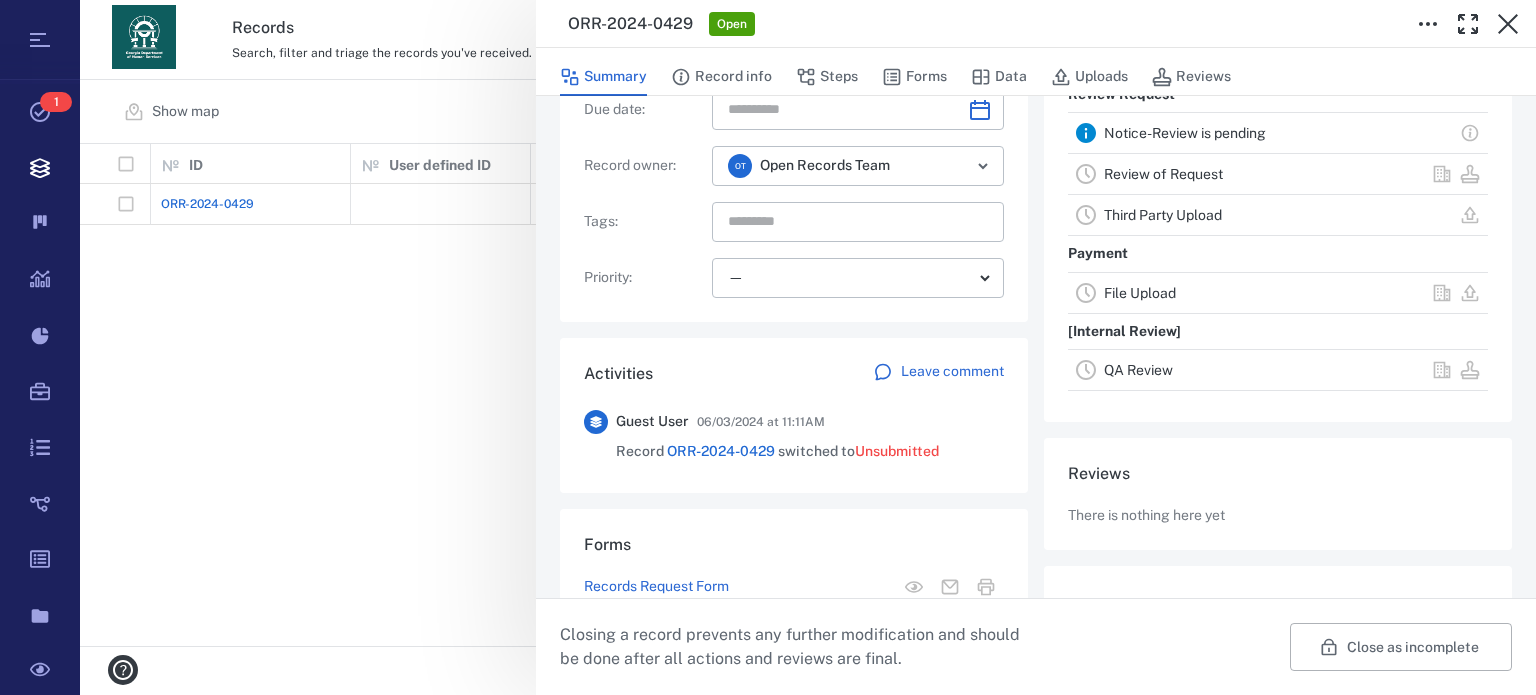 scroll, scrollTop: 400, scrollLeft: 0, axis: vertical 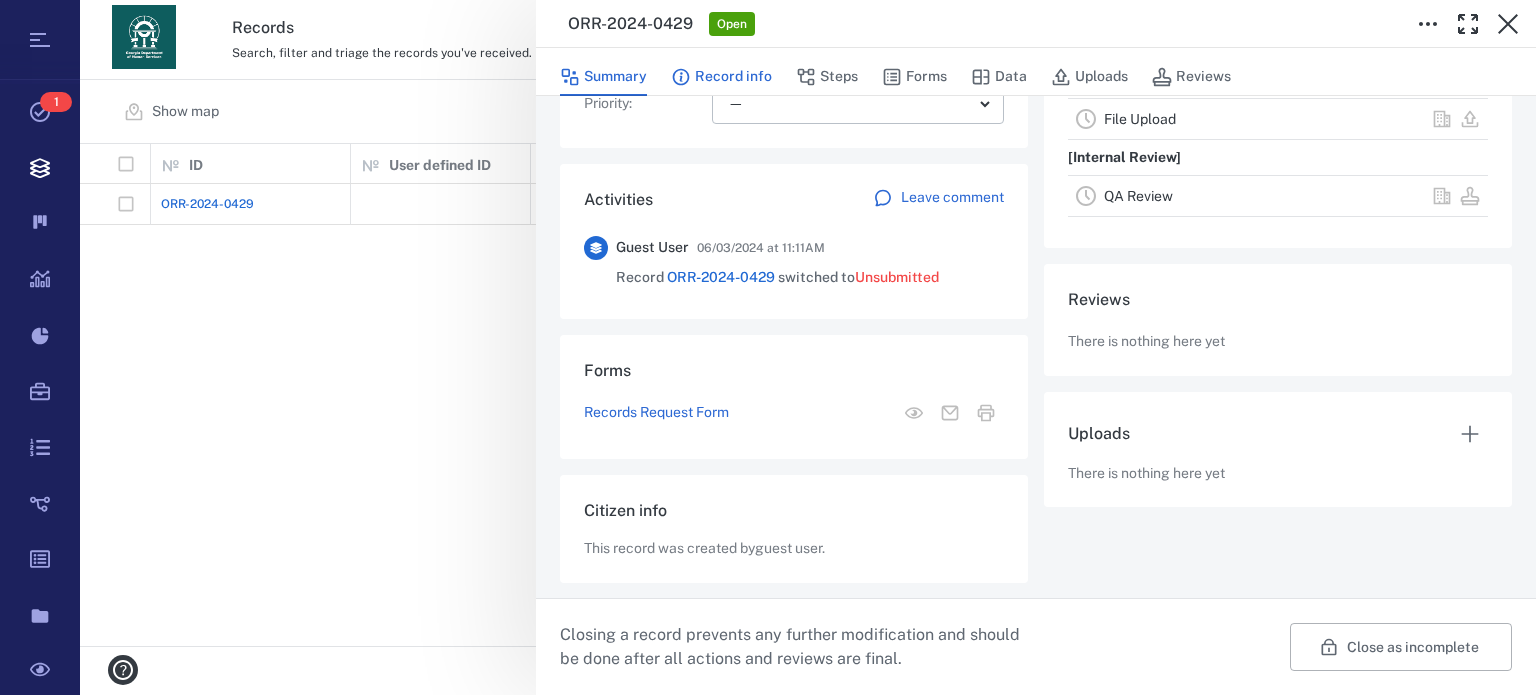 click on "Record info" at bounding box center [721, 77] 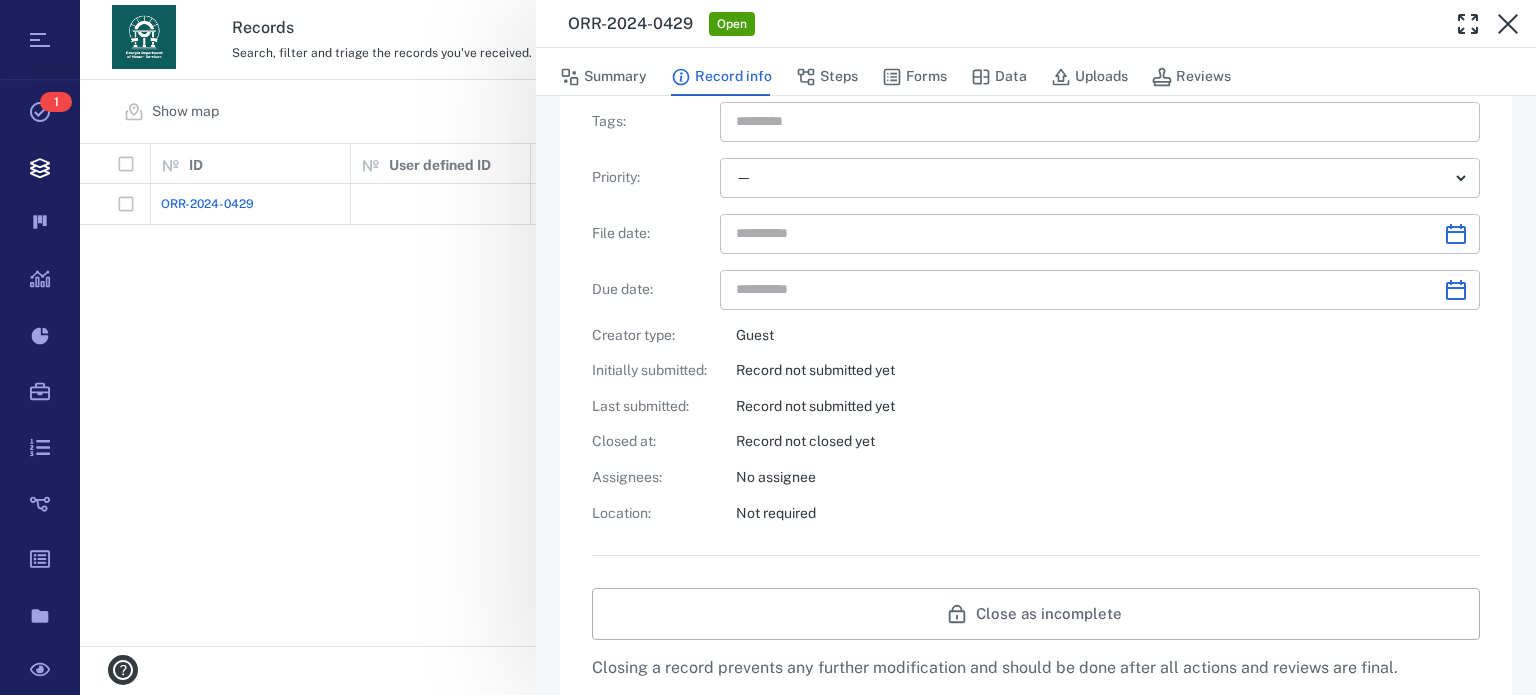 scroll, scrollTop: 0, scrollLeft: 0, axis: both 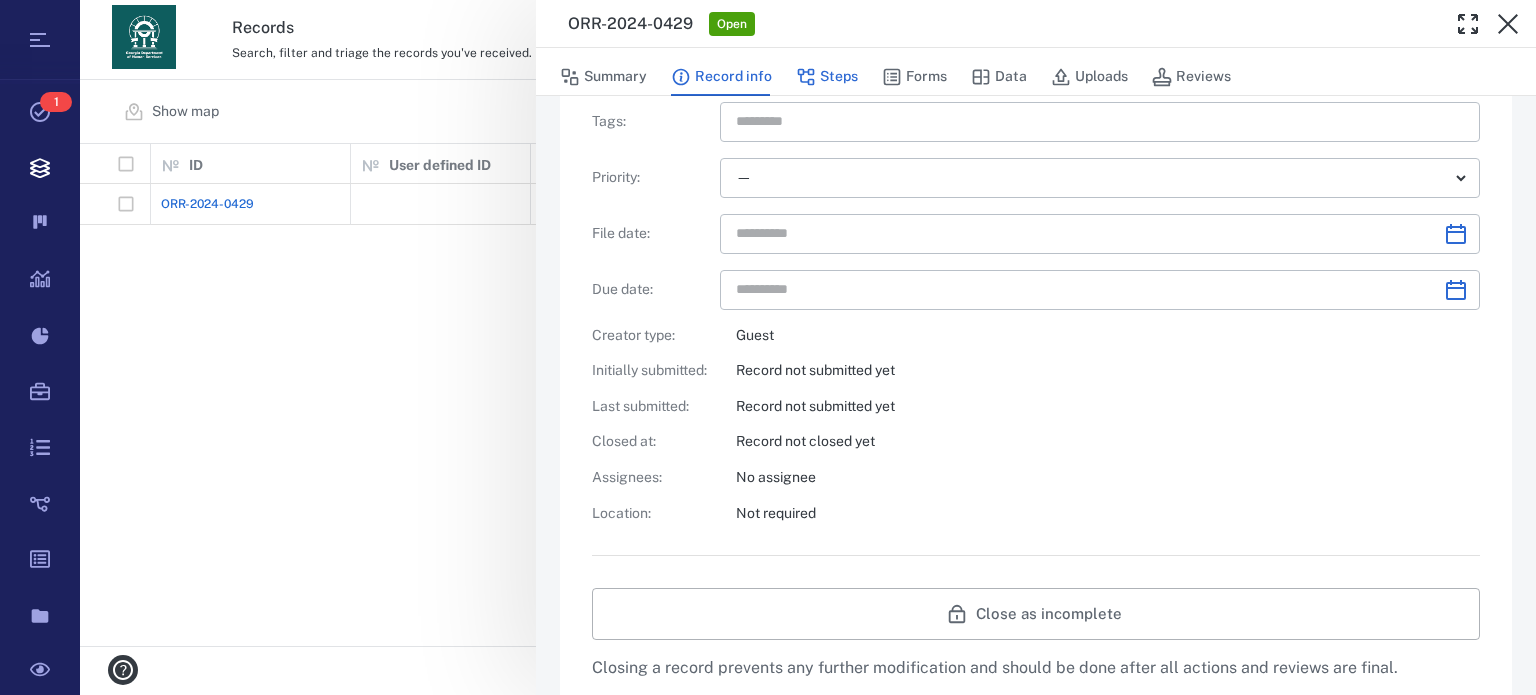 click on "Steps" at bounding box center [827, 77] 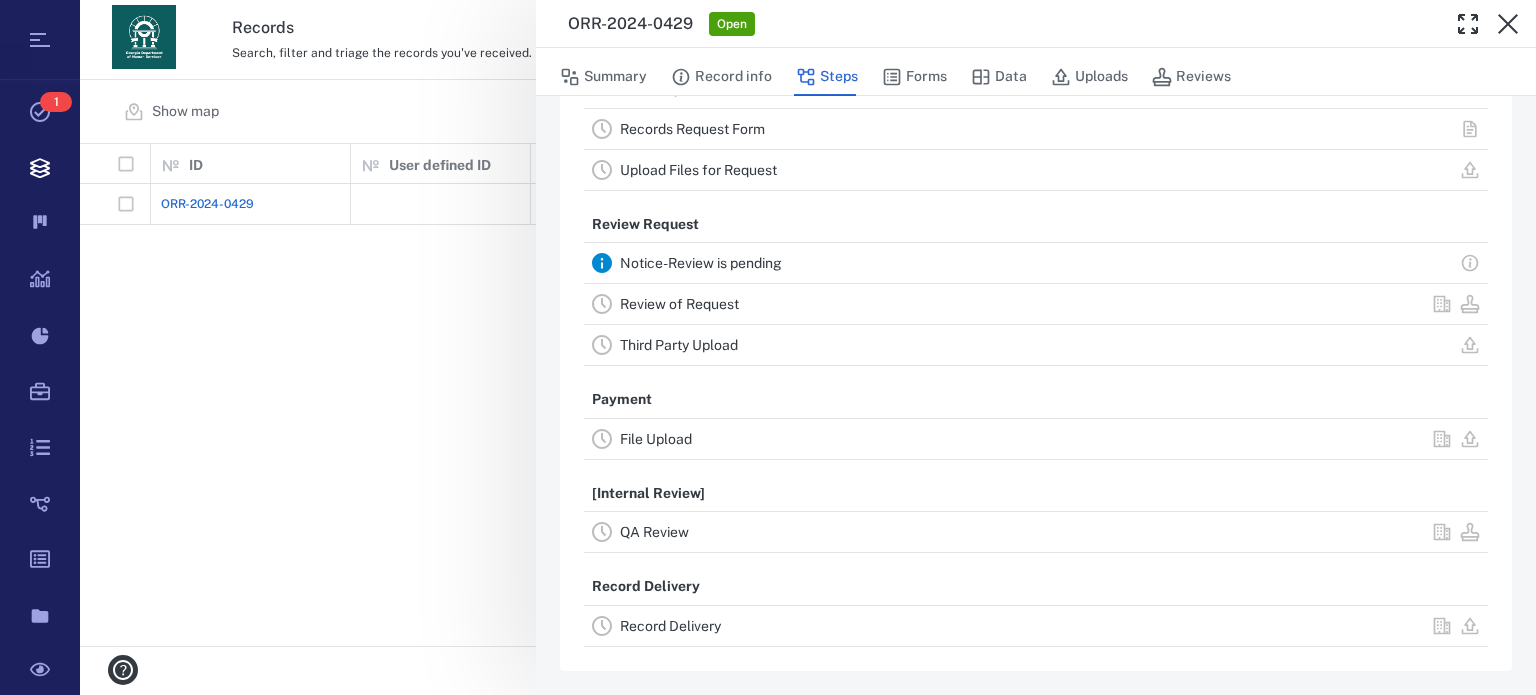 scroll, scrollTop: 69, scrollLeft: 0, axis: vertical 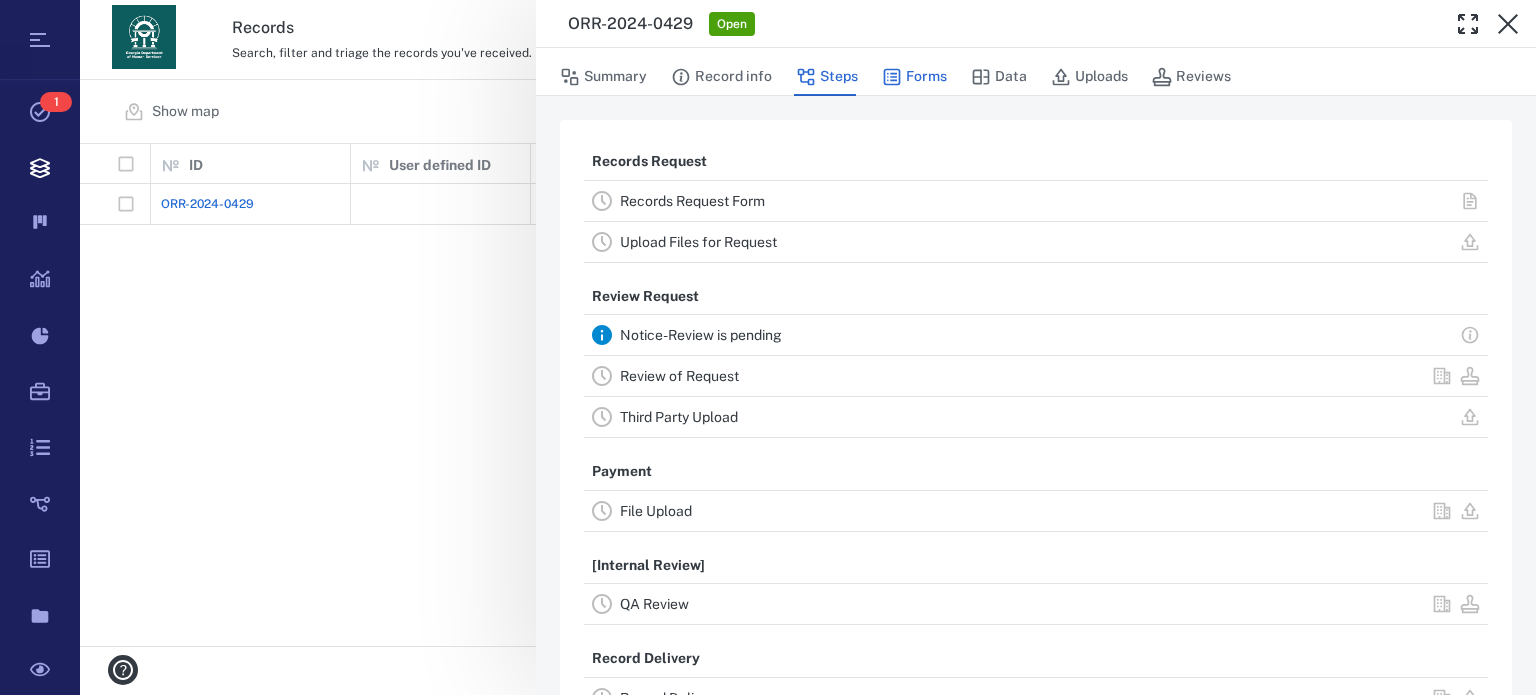 click on "Forms" at bounding box center [914, 77] 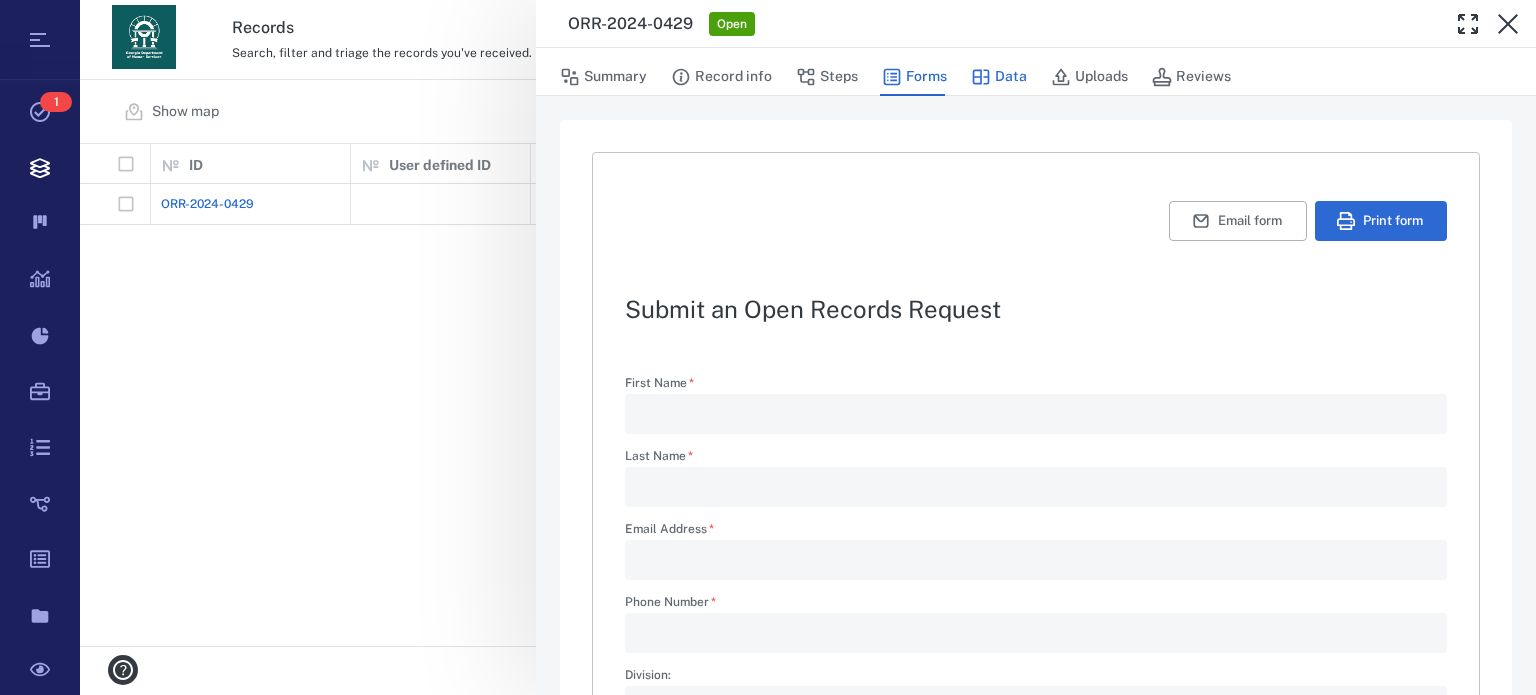 click on "Data" at bounding box center (999, 77) 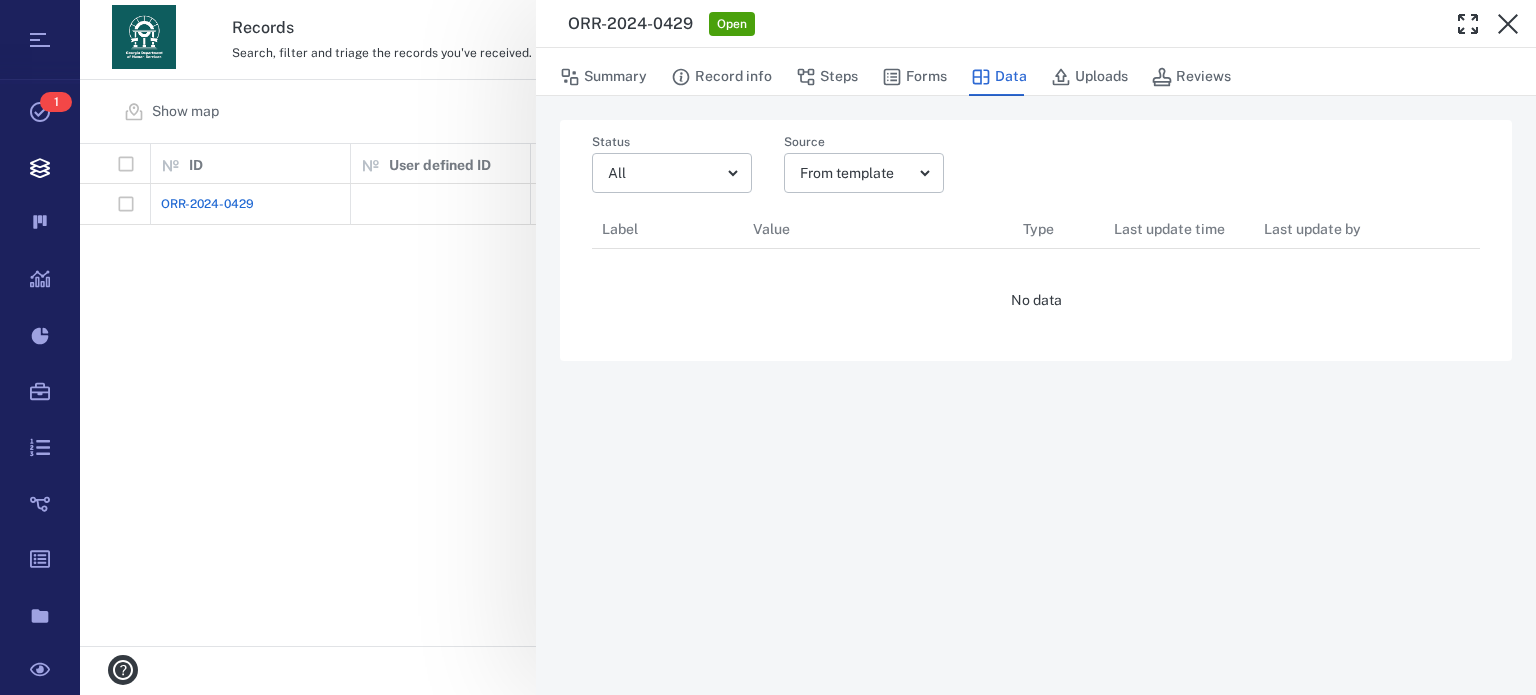 scroll, scrollTop: 16, scrollLeft: 16, axis: both 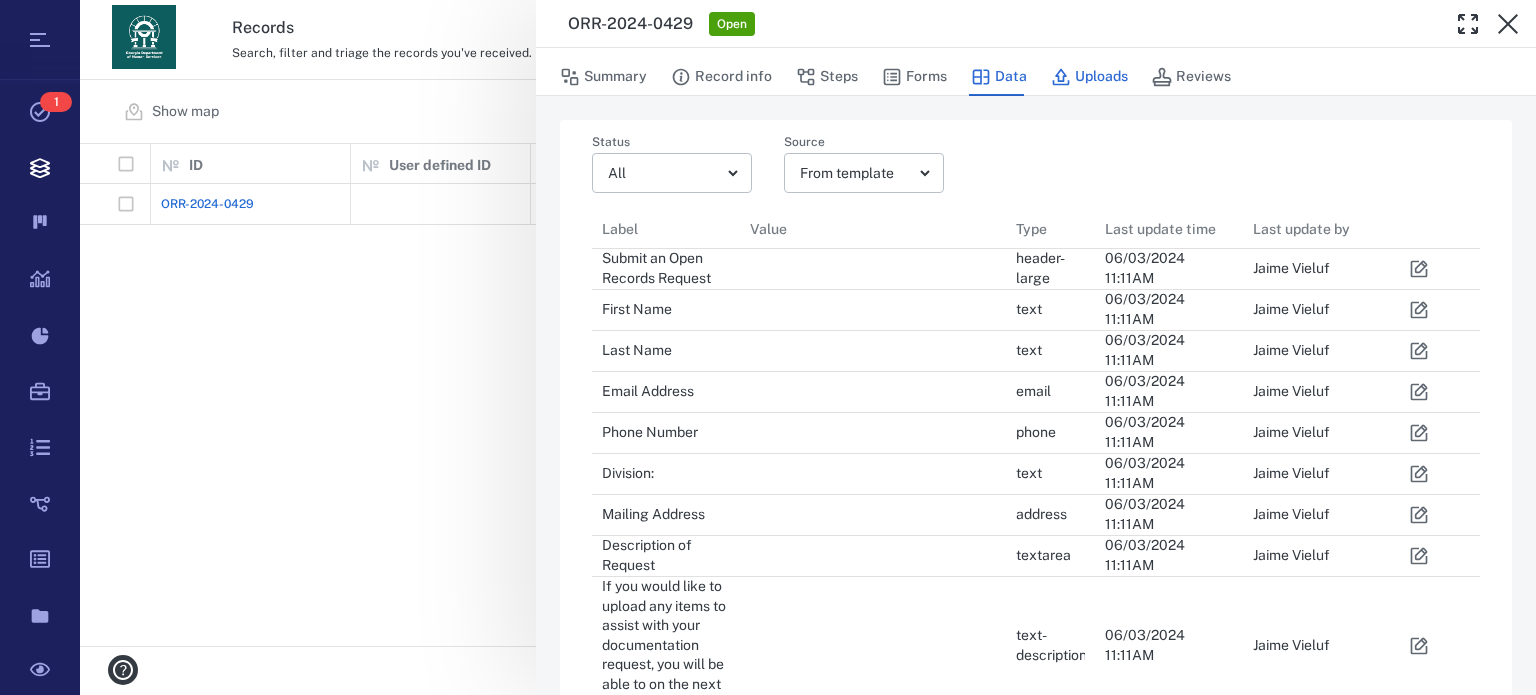 click on "Uploads" at bounding box center (1089, 77) 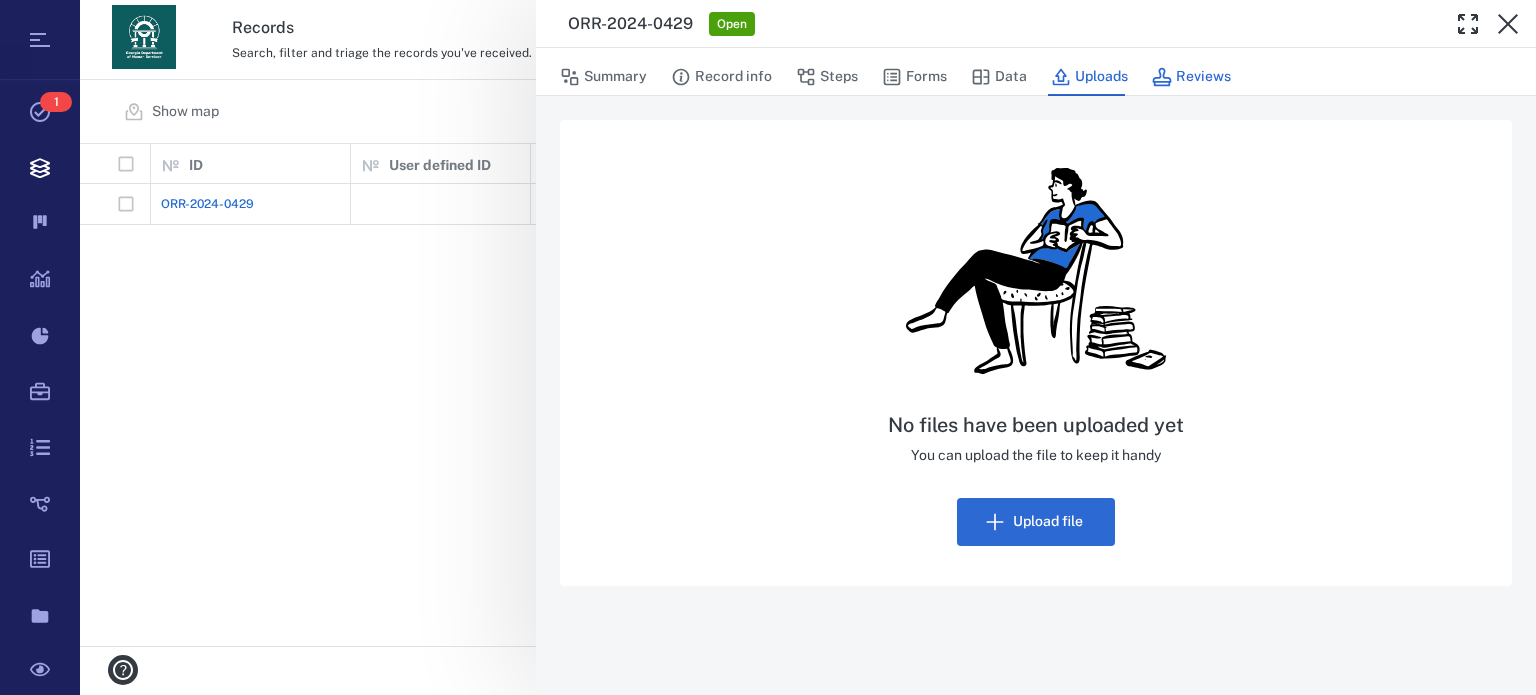 click on "Reviews" at bounding box center (1191, 77) 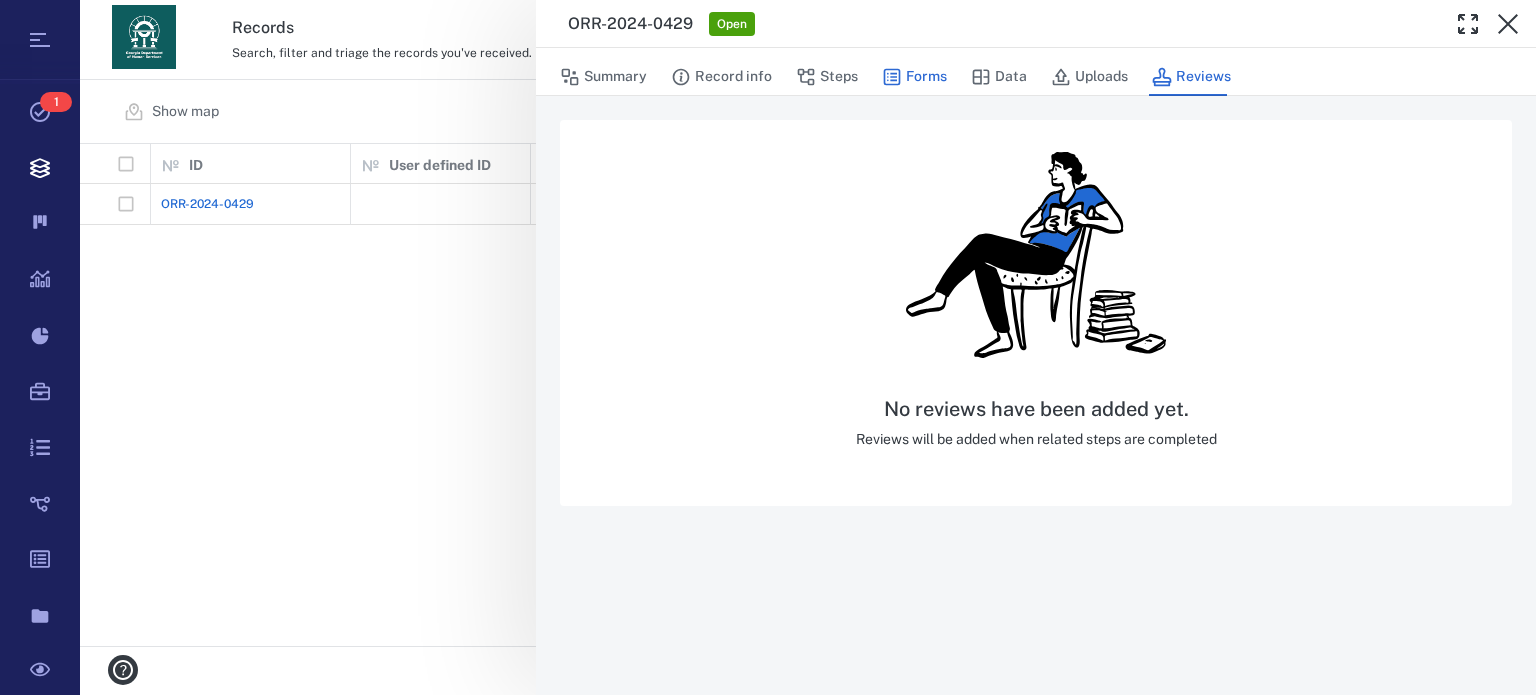 click on "Forms" at bounding box center (914, 77) 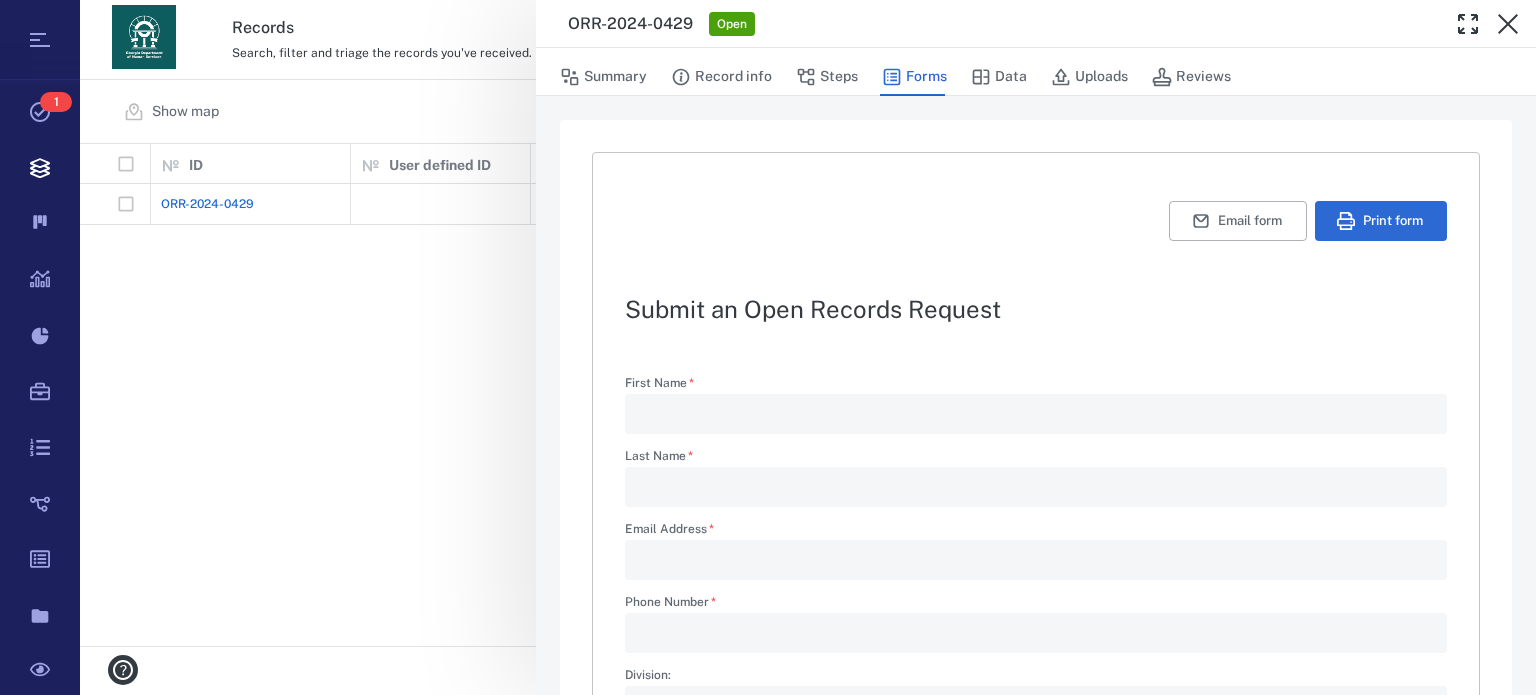 click on "ORR-2024-0429 Open Summary Record info Steps Forms Data Uploads Reviews Email form Print form Submit an Open Records Request First Name   * ​ Last Name   * ​ Email Address   * ​ Phone Number   * ​ Division: ​ Mailing Address   * Address line 1   * ​ Address line 2 ​ City   * ​ State   * ​ Zip   * ​ Description of Request   * * If you would like to upload any items to assist with your documentation request, you will be able to on the next page." at bounding box center [808, 347] 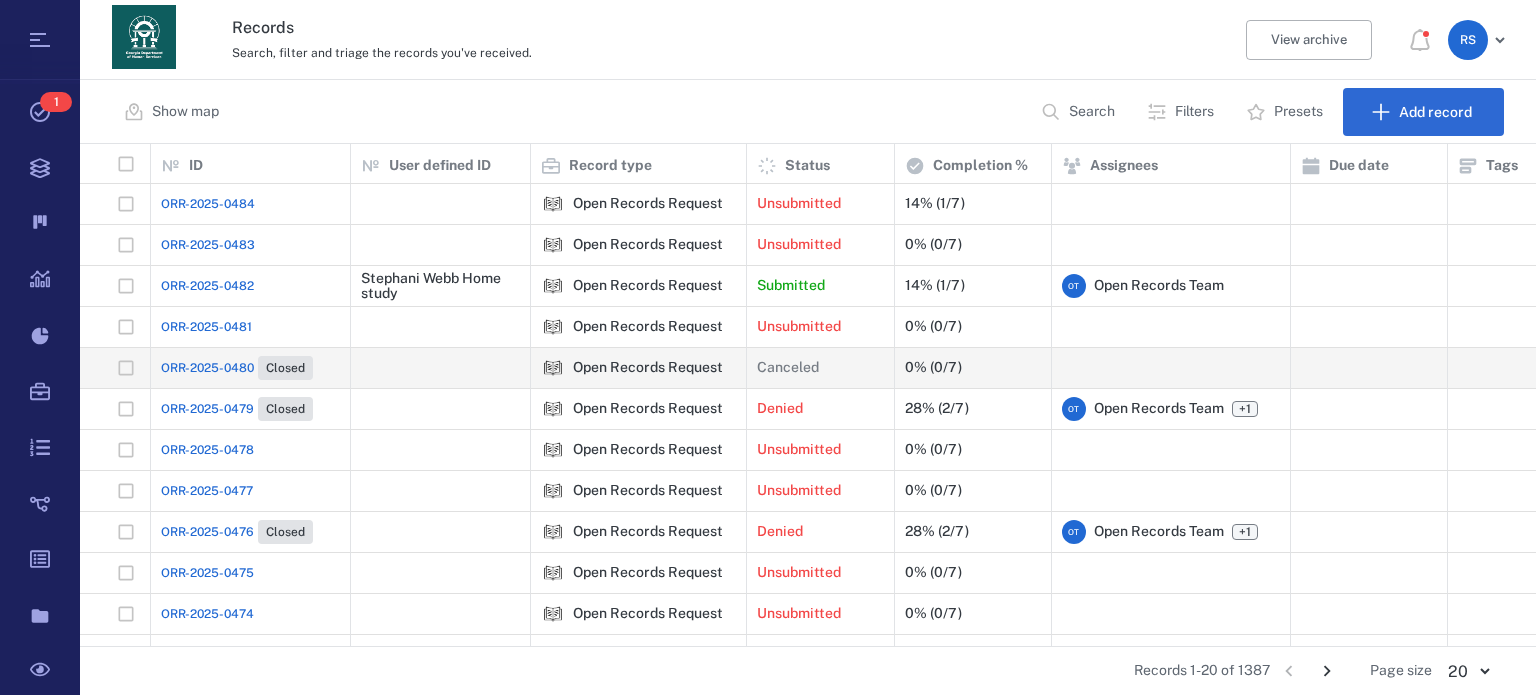 scroll, scrollTop: 0, scrollLeft: 0, axis: both 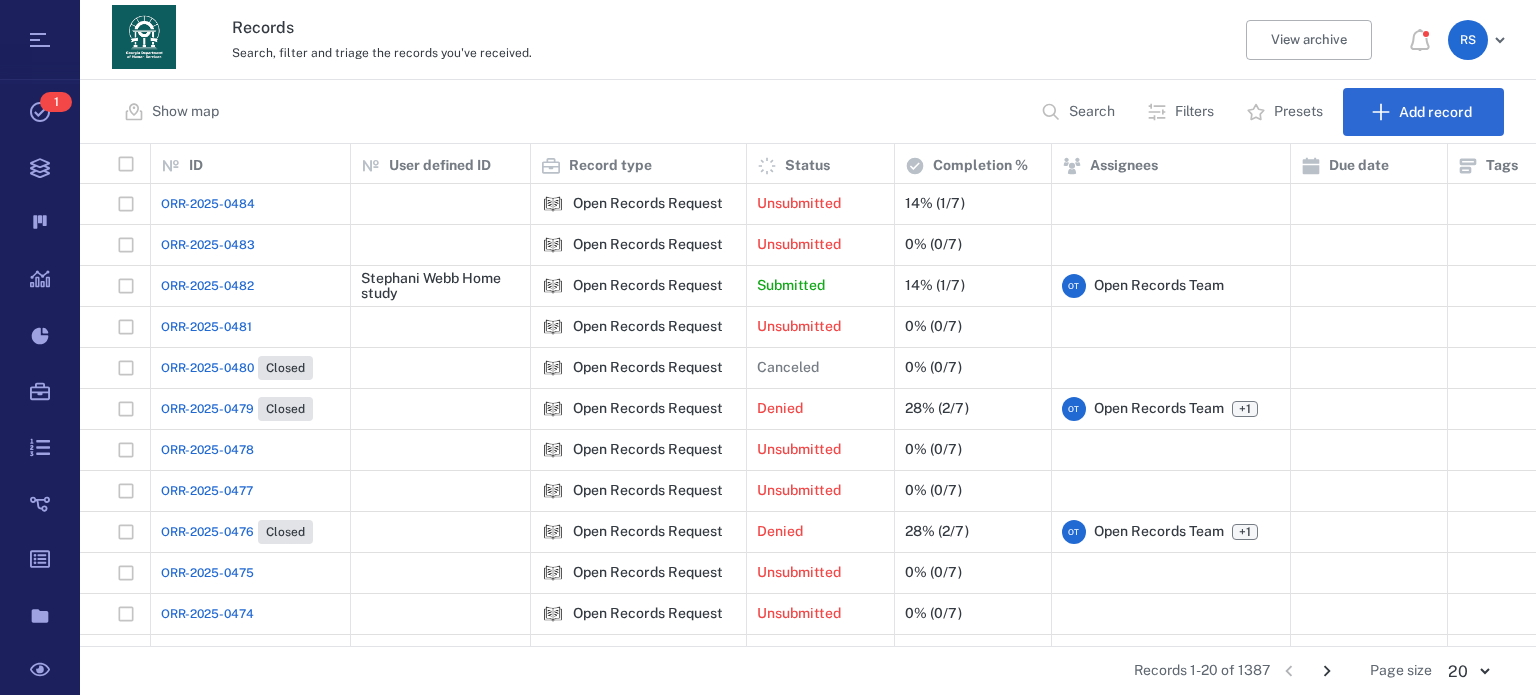 click on "Search" at bounding box center (1092, 112) 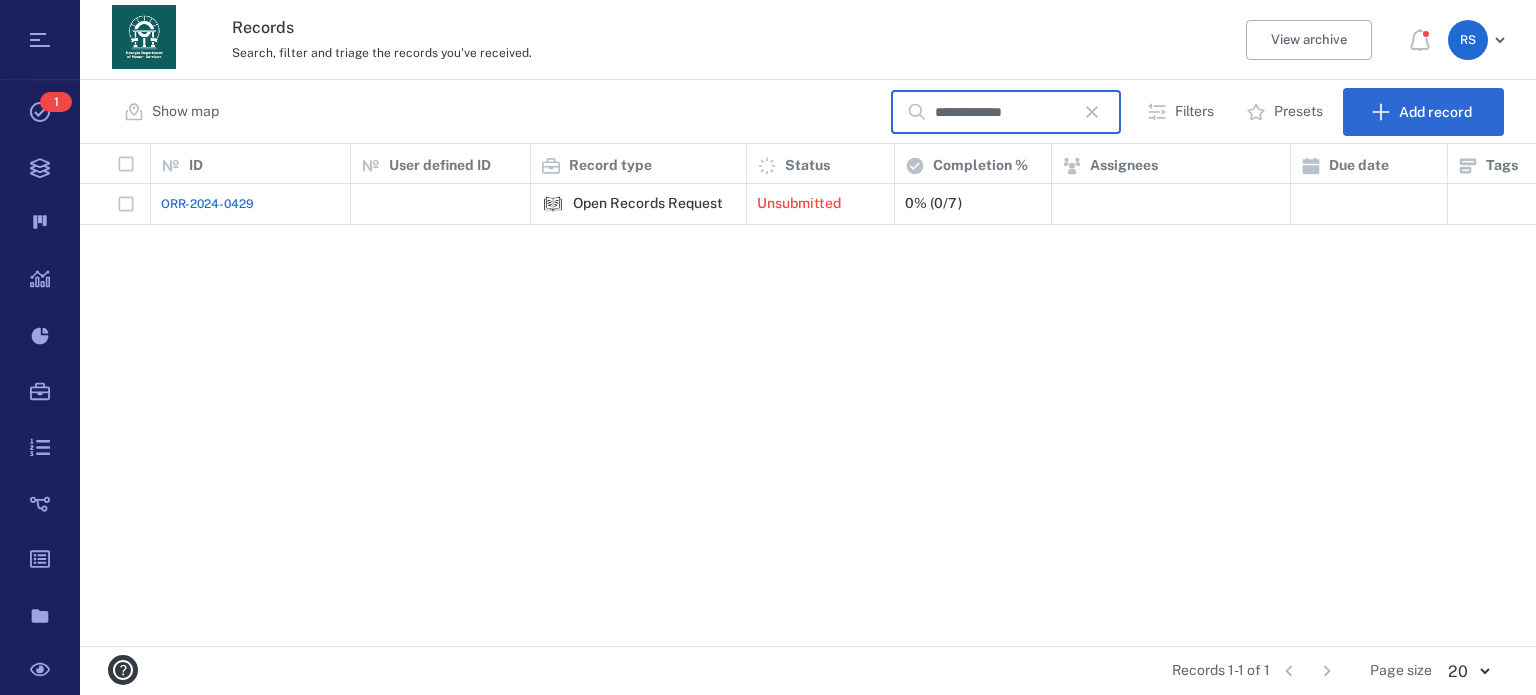click on "**********" at bounding box center [1005, 112] 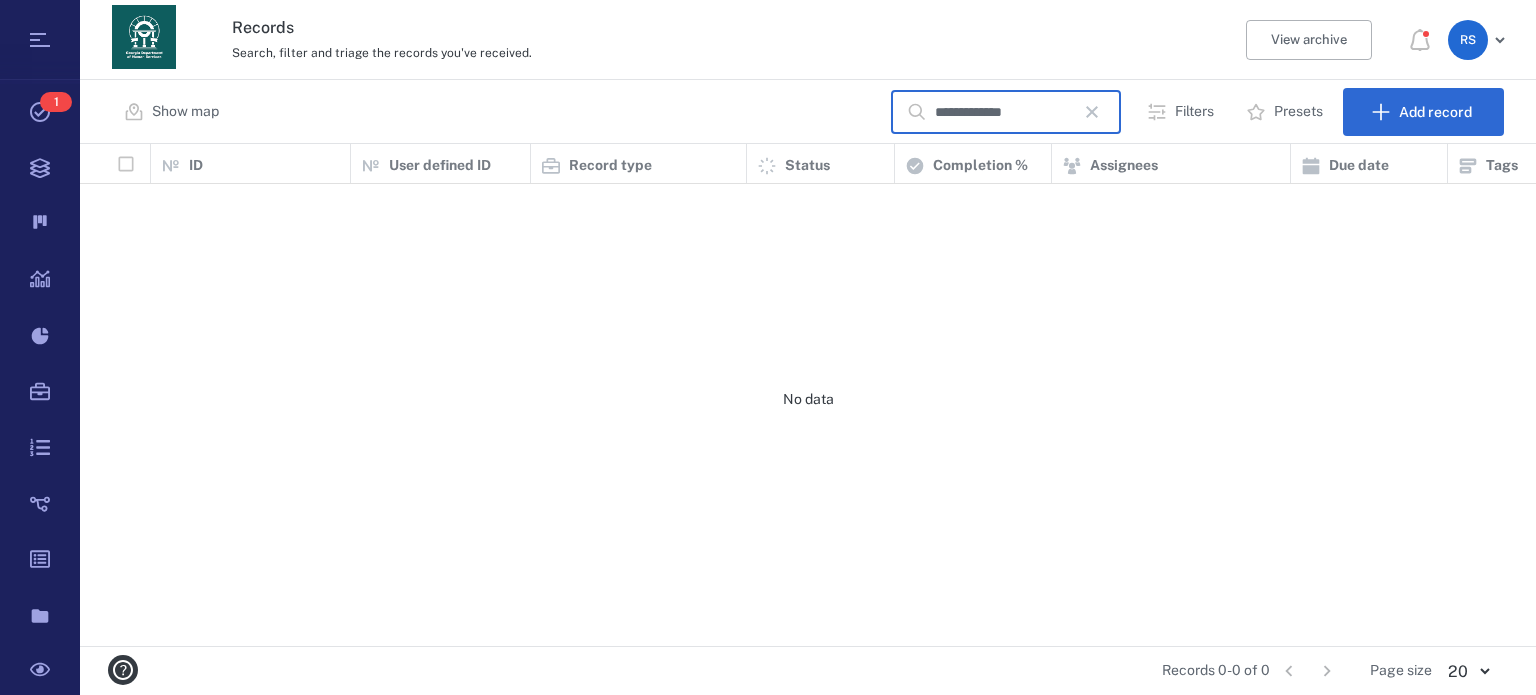 scroll, scrollTop: 16, scrollLeft: 16, axis: both 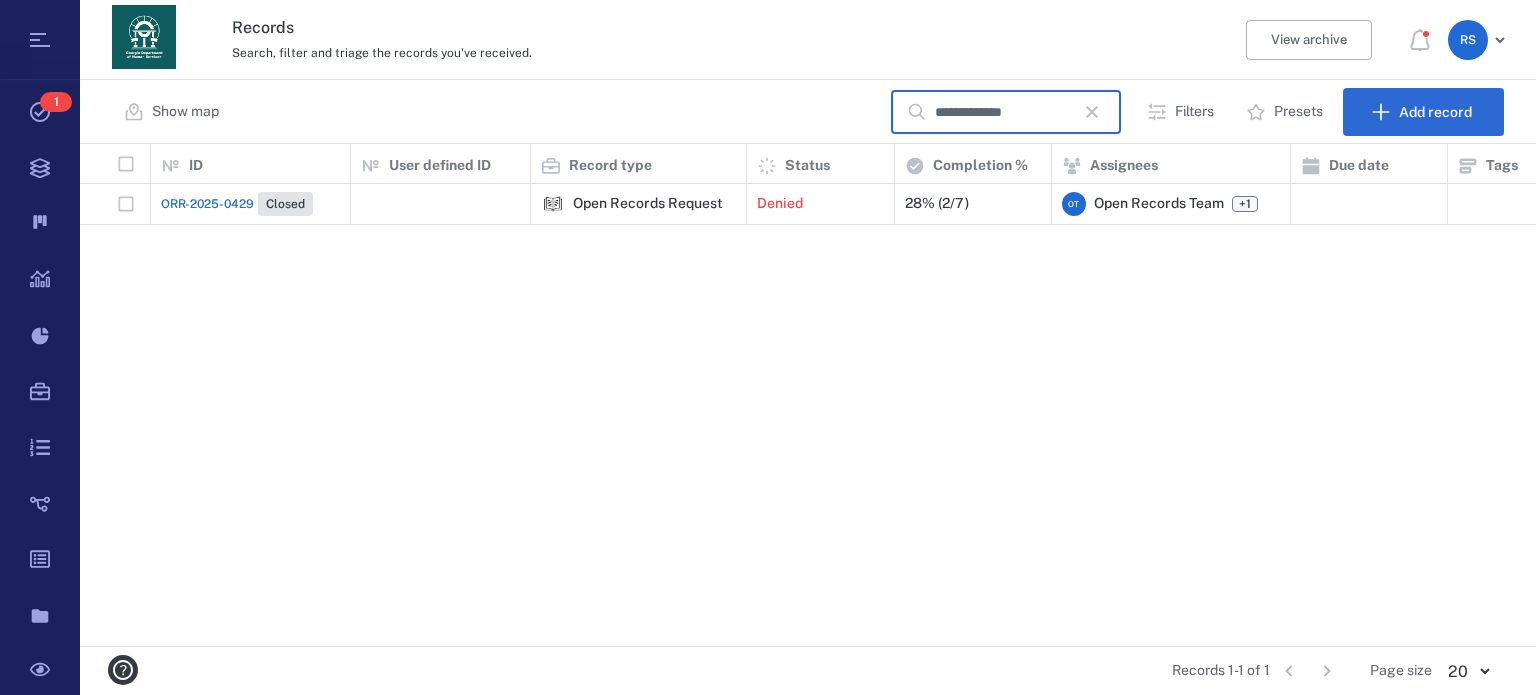 type on "**********" 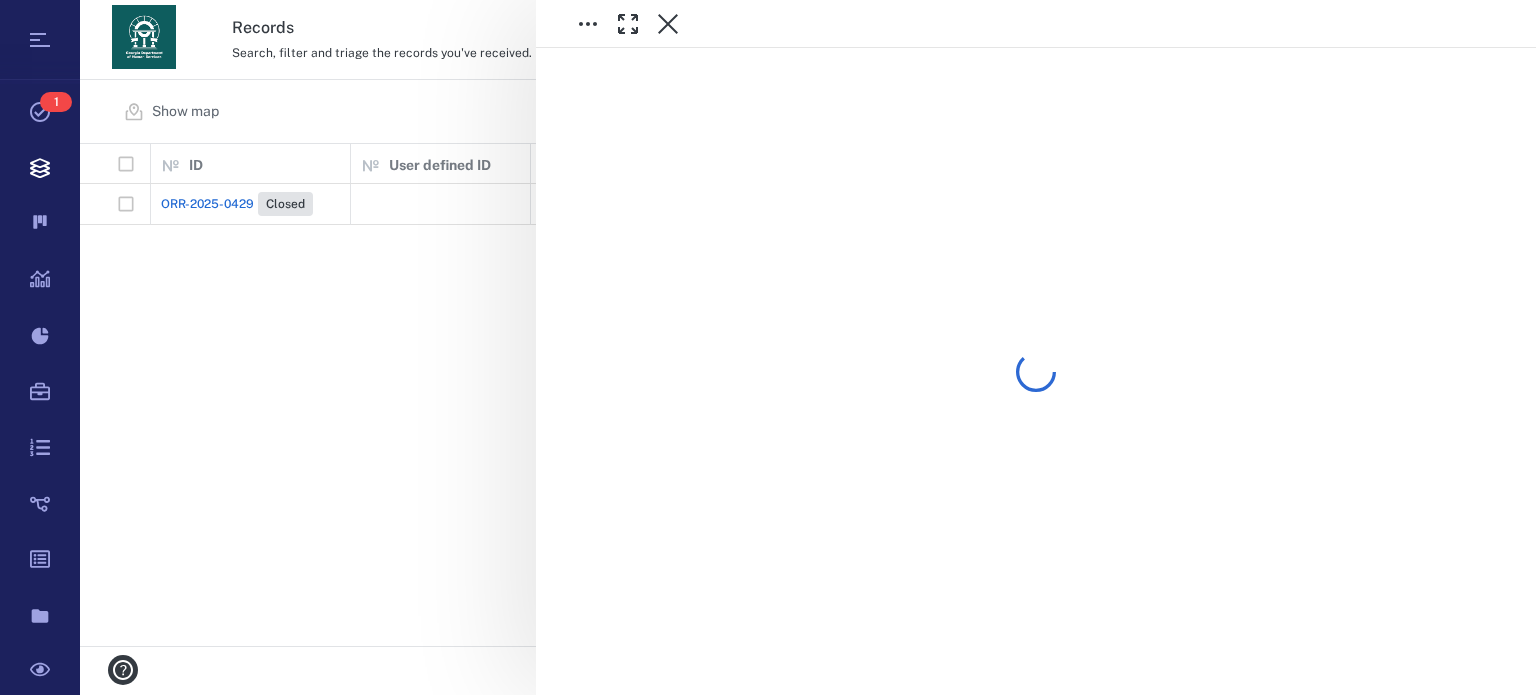 click at bounding box center [808, 347] 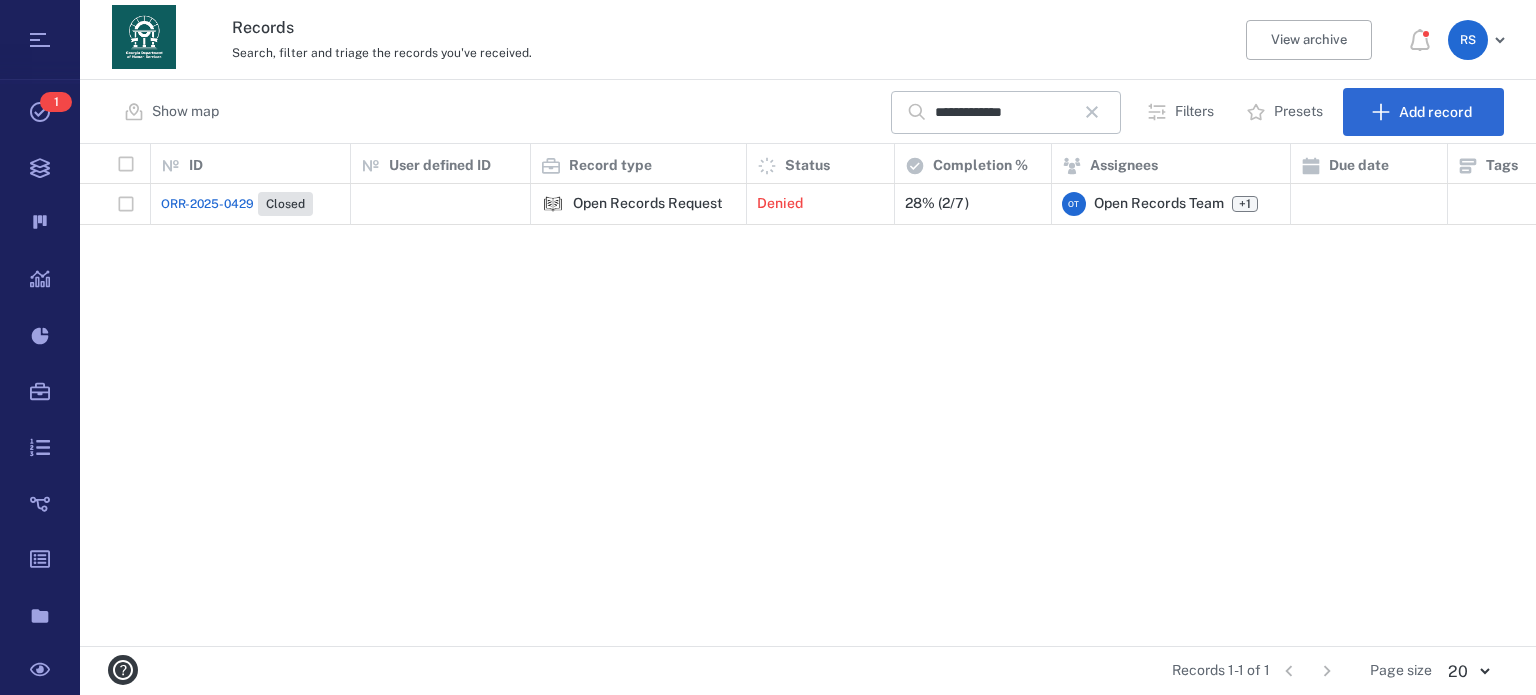click on "ORR-2025-0429" at bounding box center (207, 204) 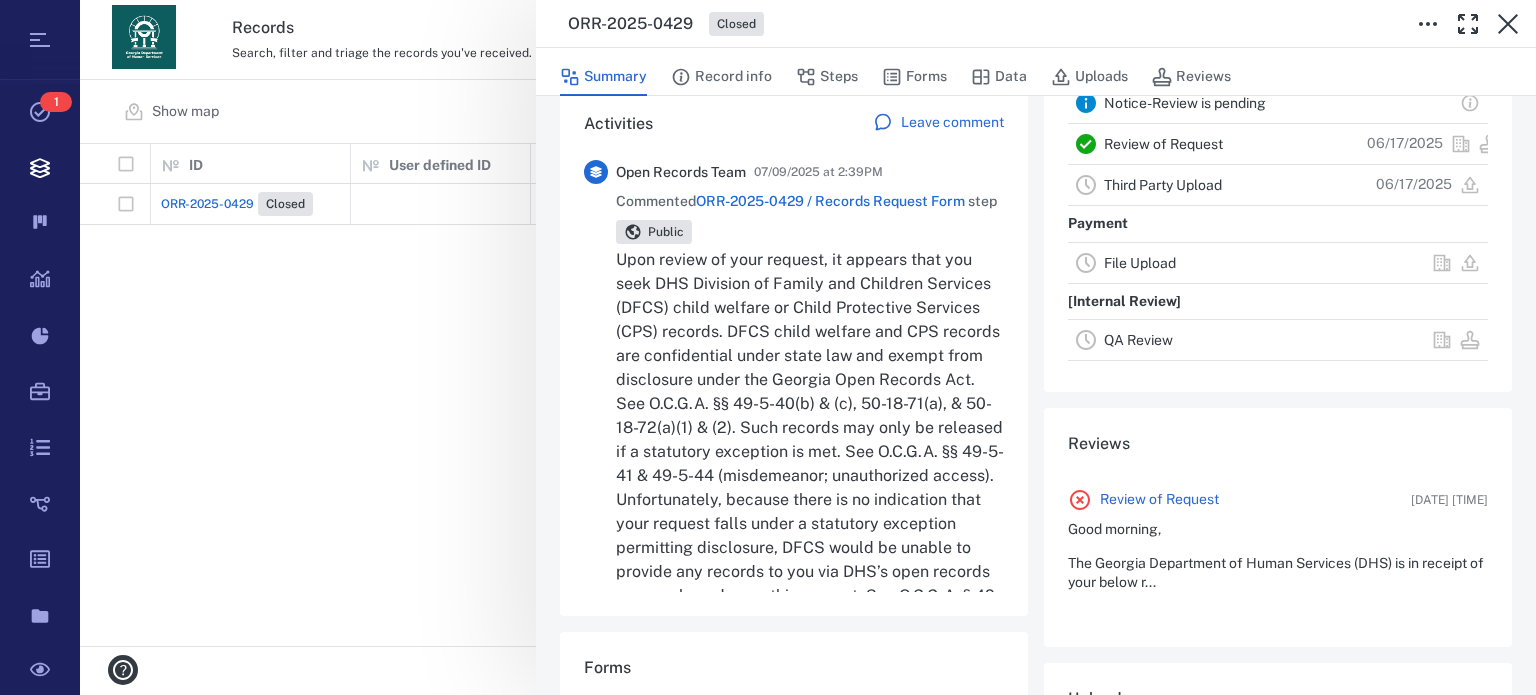 scroll, scrollTop: 440, scrollLeft: 0, axis: vertical 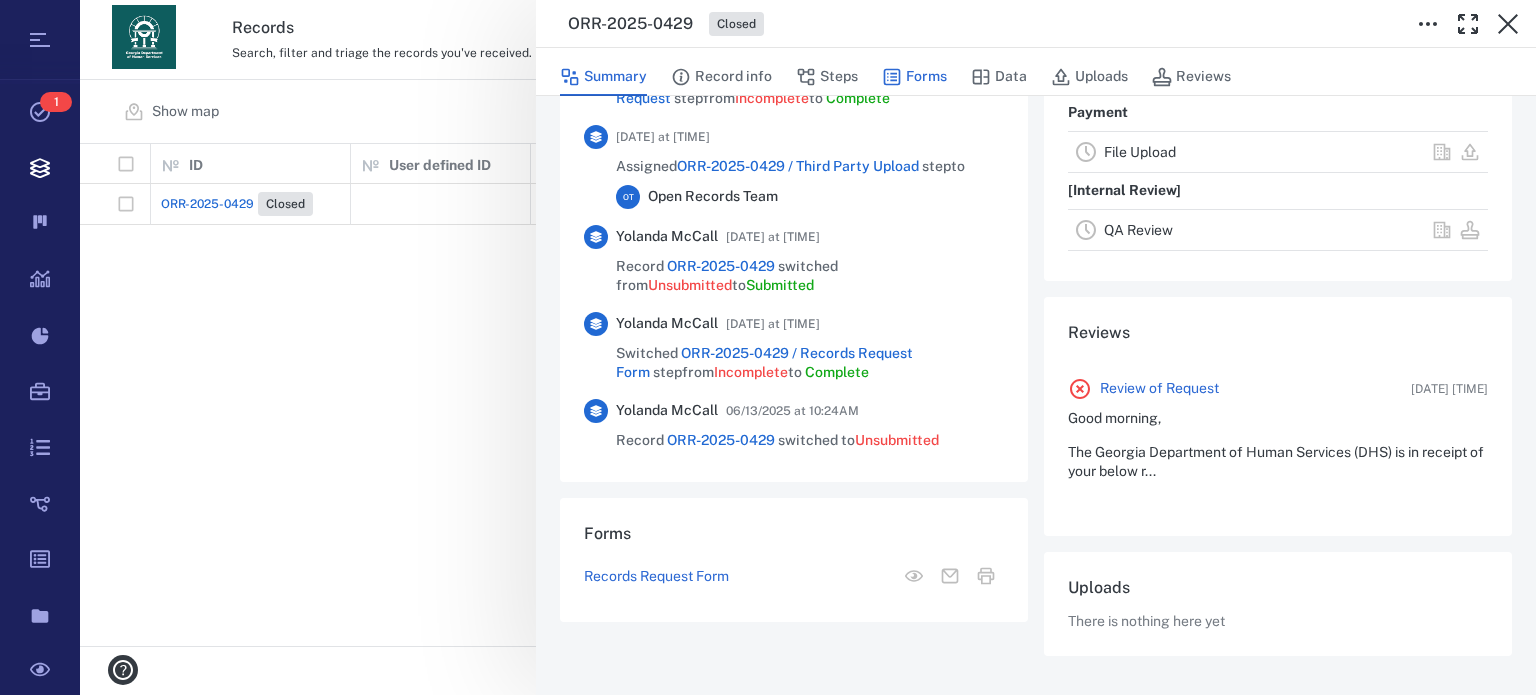 click on "Forms" at bounding box center [914, 77] 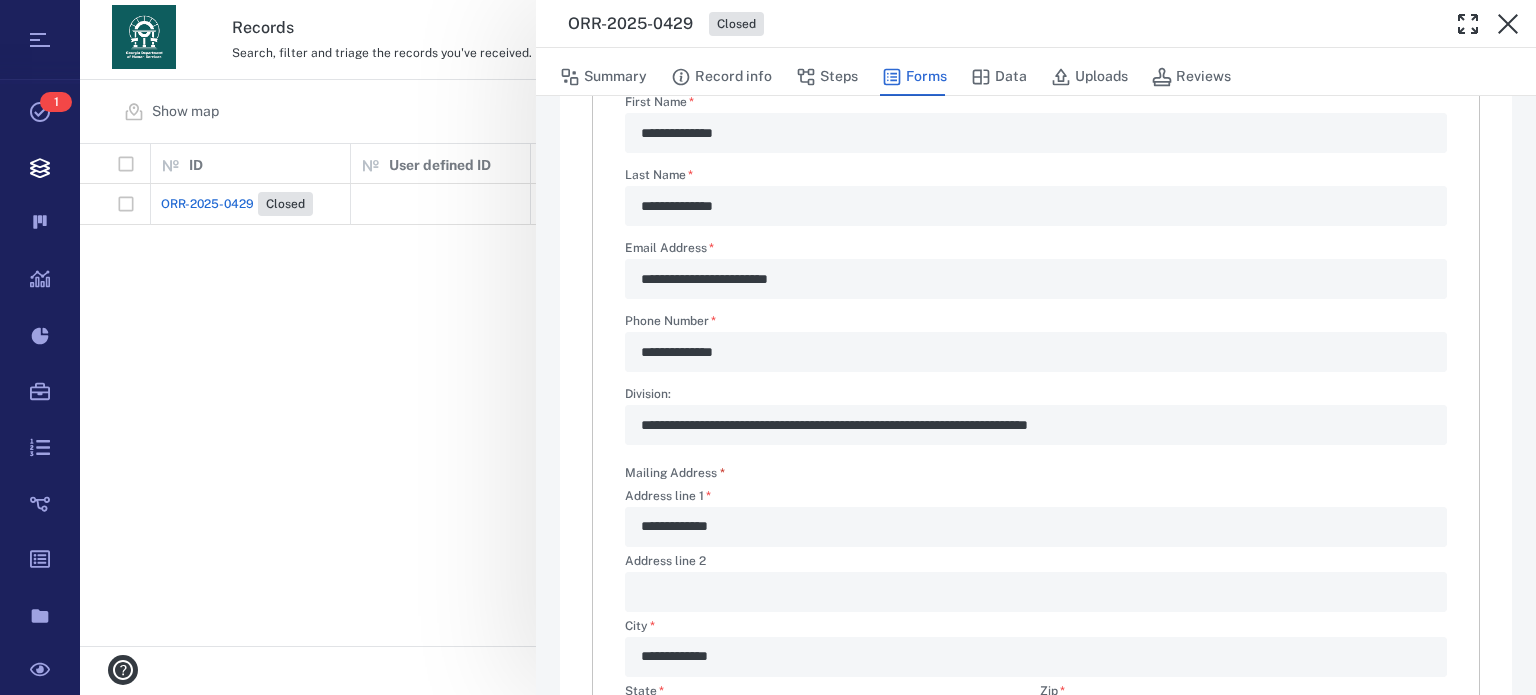 scroll, scrollTop: 262, scrollLeft: 0, axis: vertical 